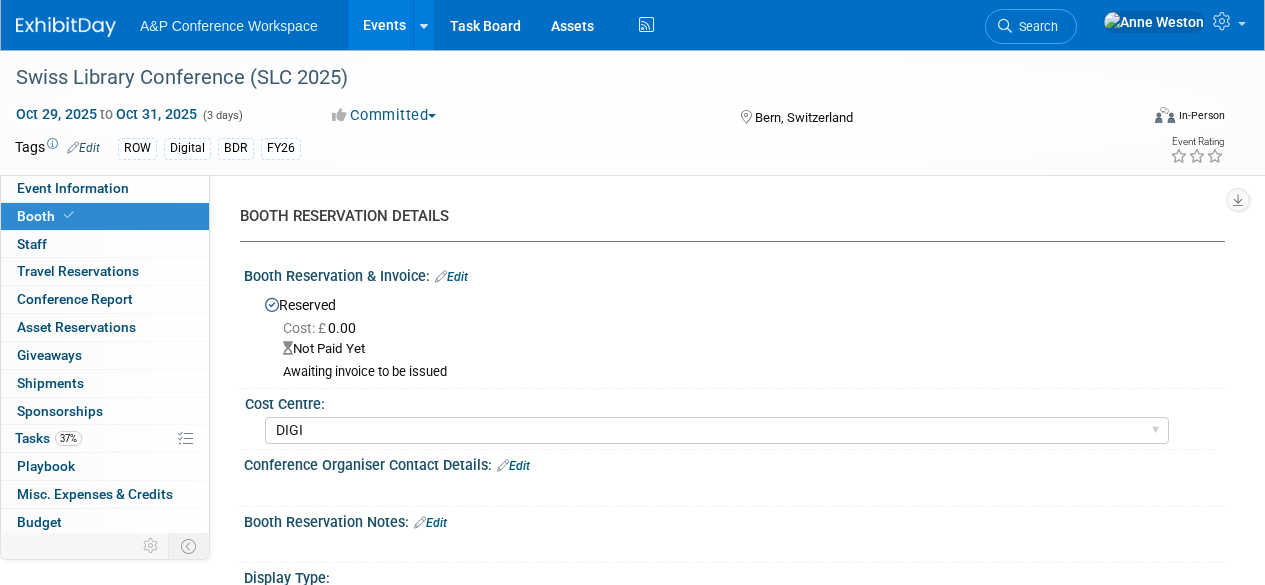 select on "DIGI" 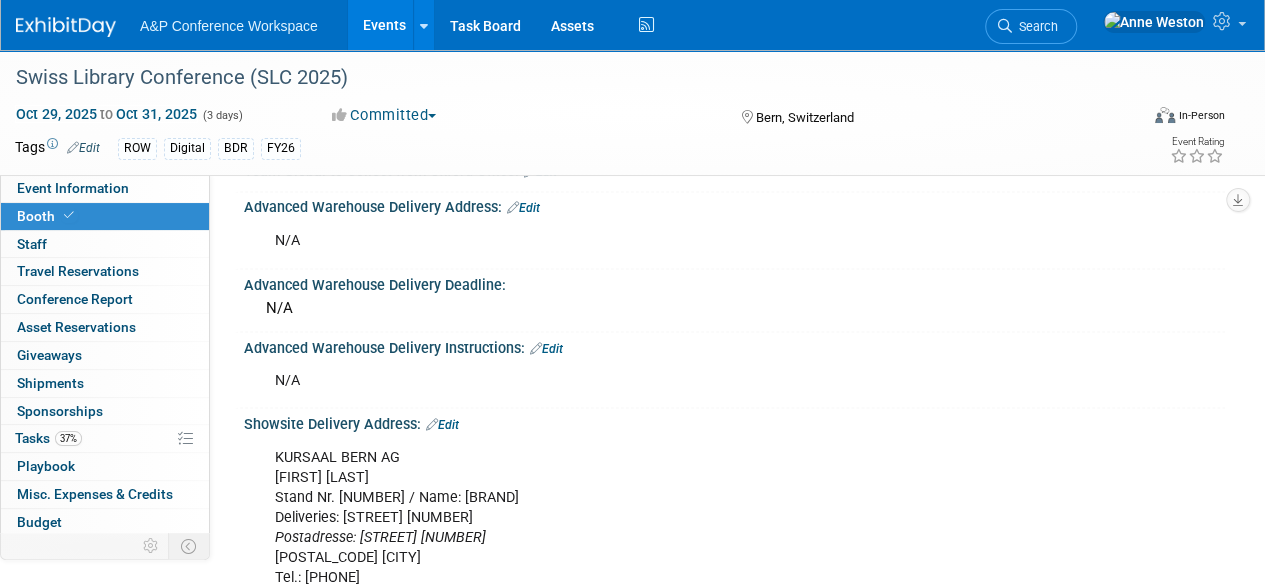 scroll, scrollTop: 0, scrollLeft: 0, axis: both 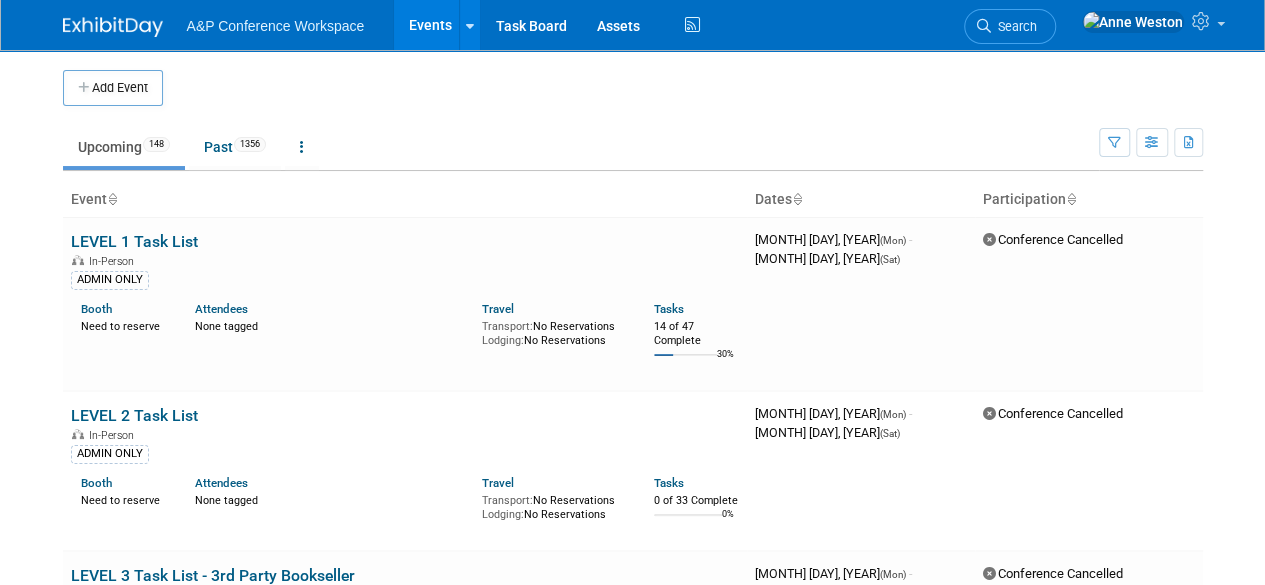 click at bounding box center [113, 27] 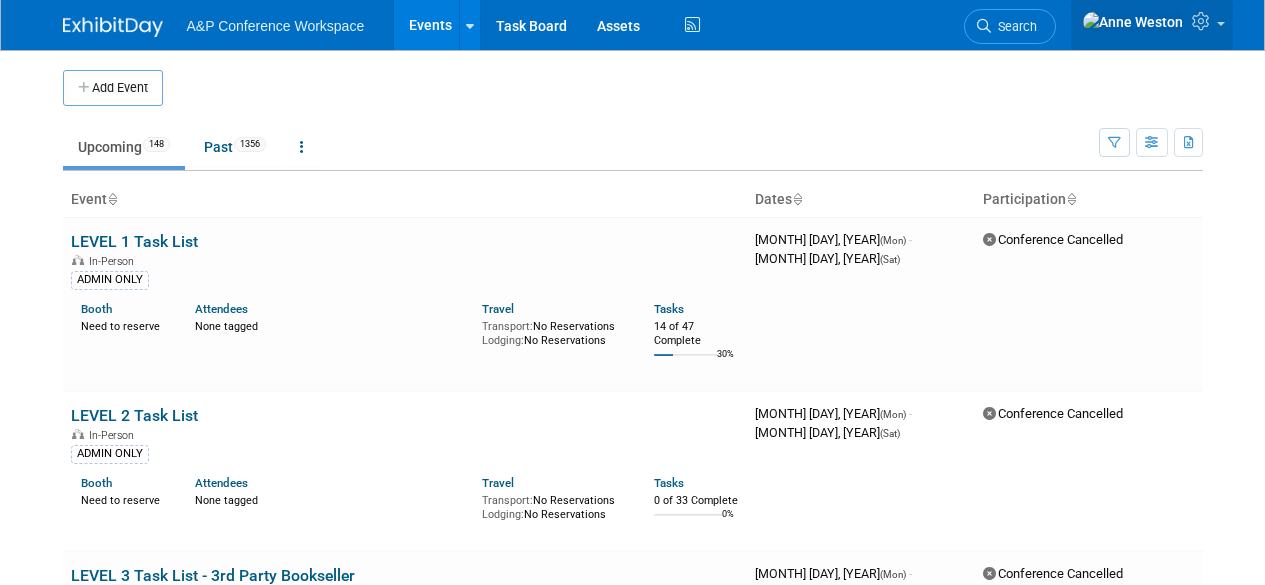 scroll, scrollTop: 0, scrollLeft: 0, axis: both 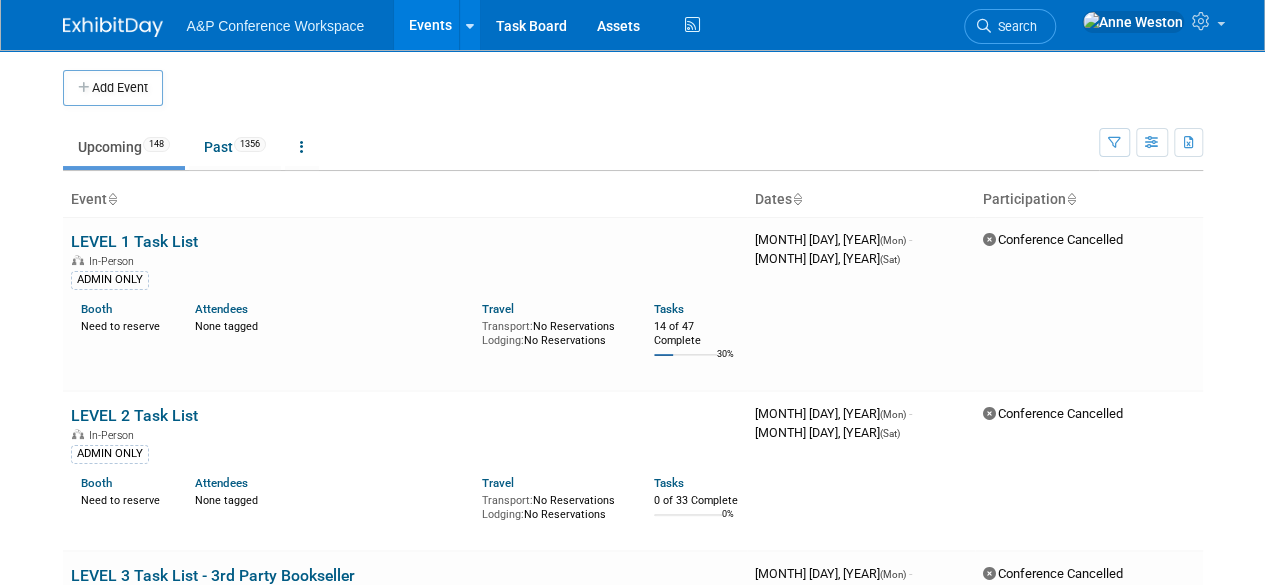 click at bounding box center (113, 27) 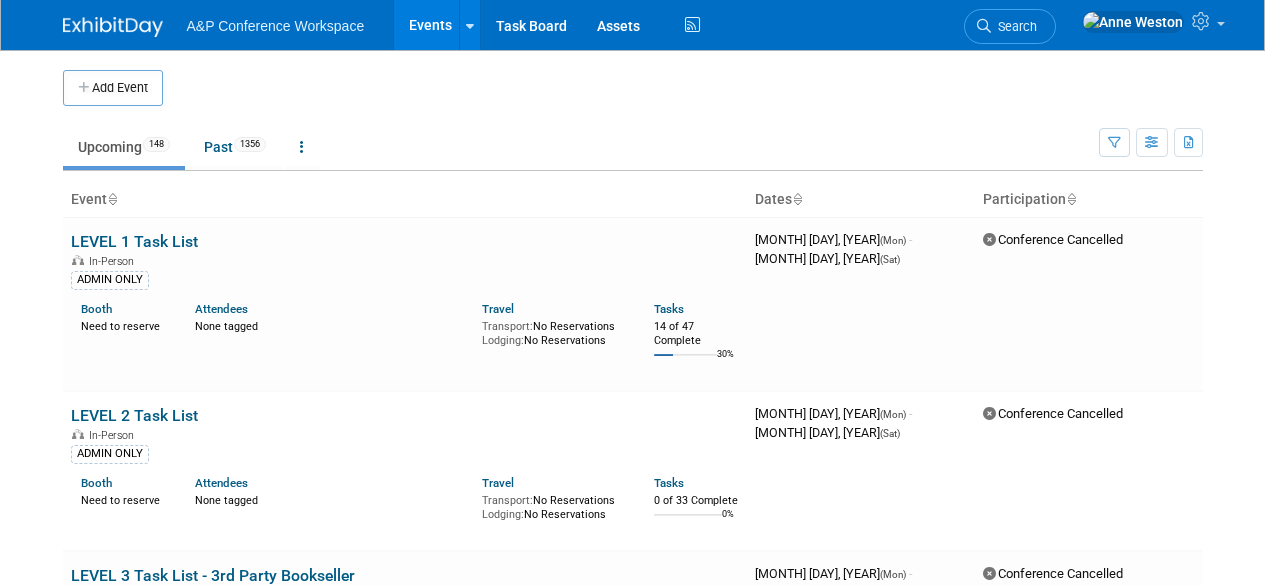 scroll, scrollTop: 0, scrollLeft: 0, axis: both 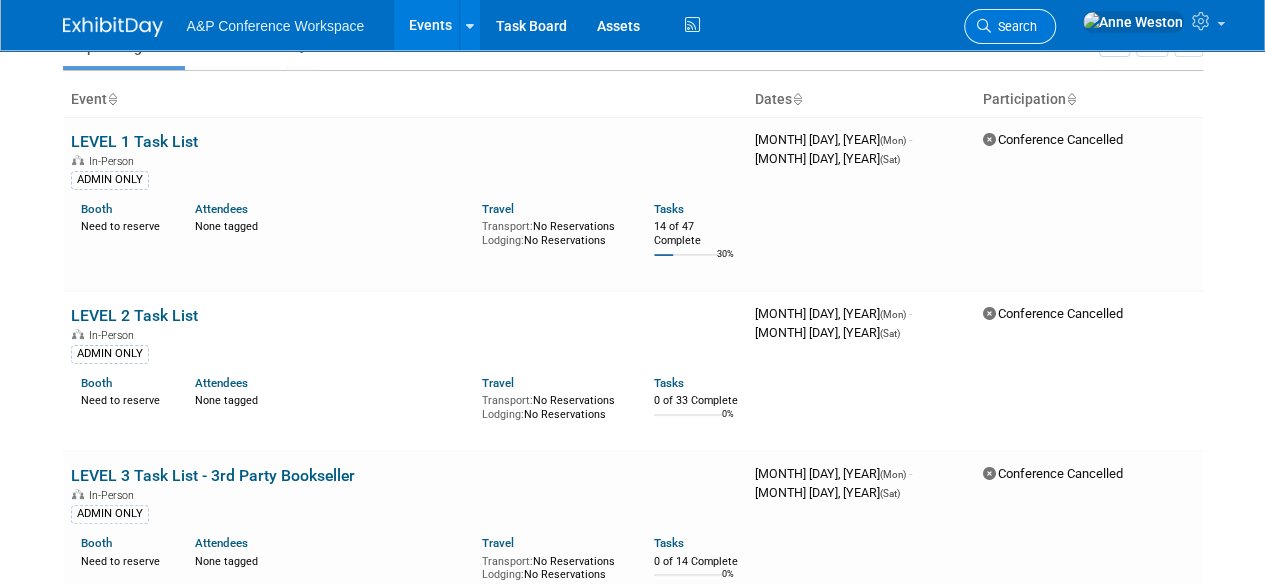 drag, startPoint x: 1076, startPoint y: 9, endPoint x: 1072, endPoint y: 20, distance: 11.7046995 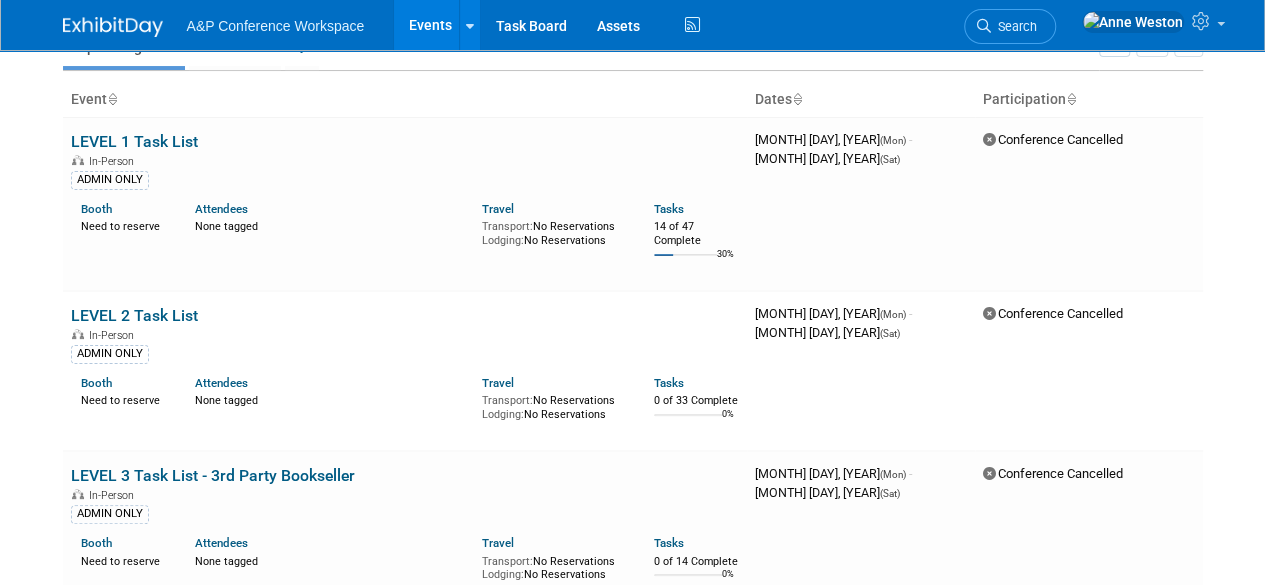 click on "Search" at bounding box center [1014, 26] 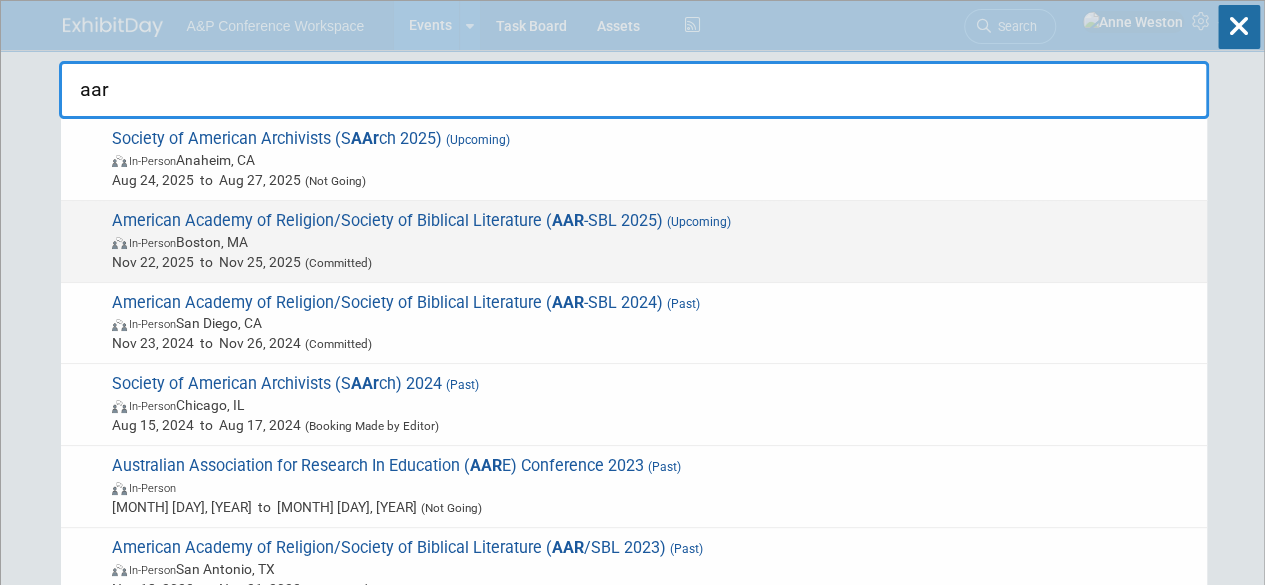 type on "aar" 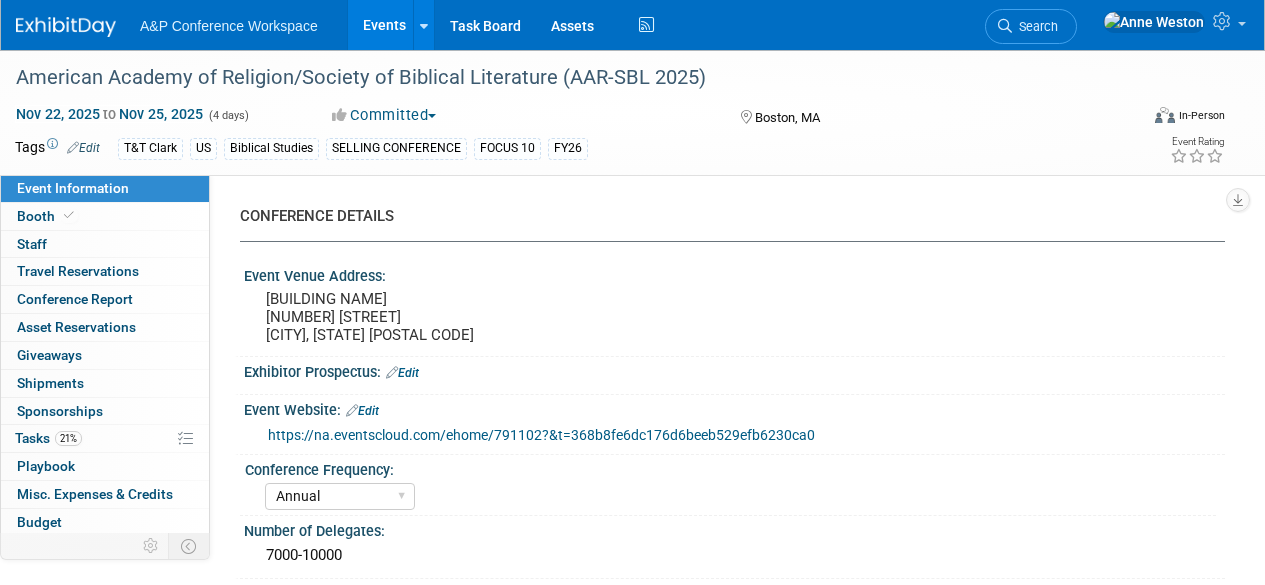 select on "Annual" 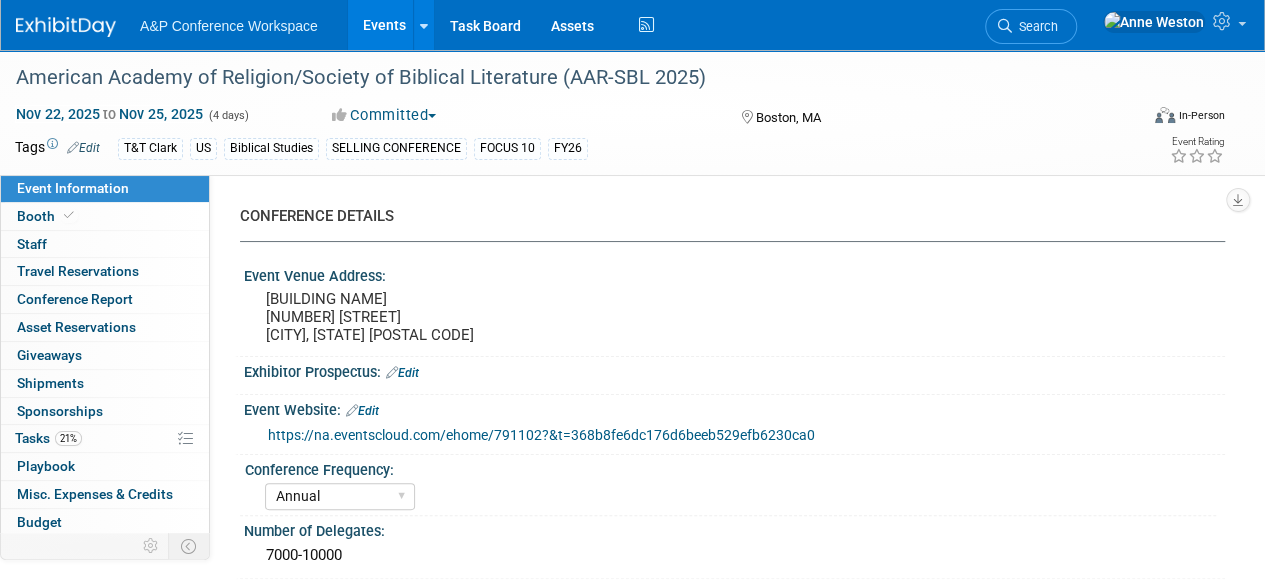 scroll, scrollTop: 0, scrollLeft: 0, axis: both 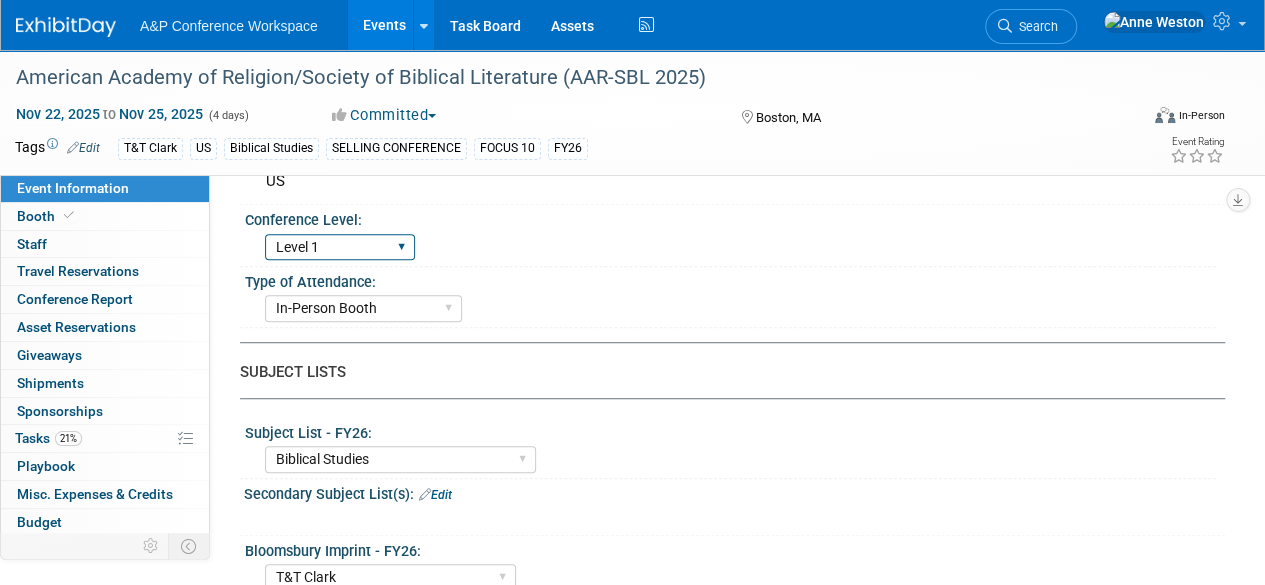 click on "Level 1
Level 2
Level 3
Level 4" at bounding box center (340, 247) 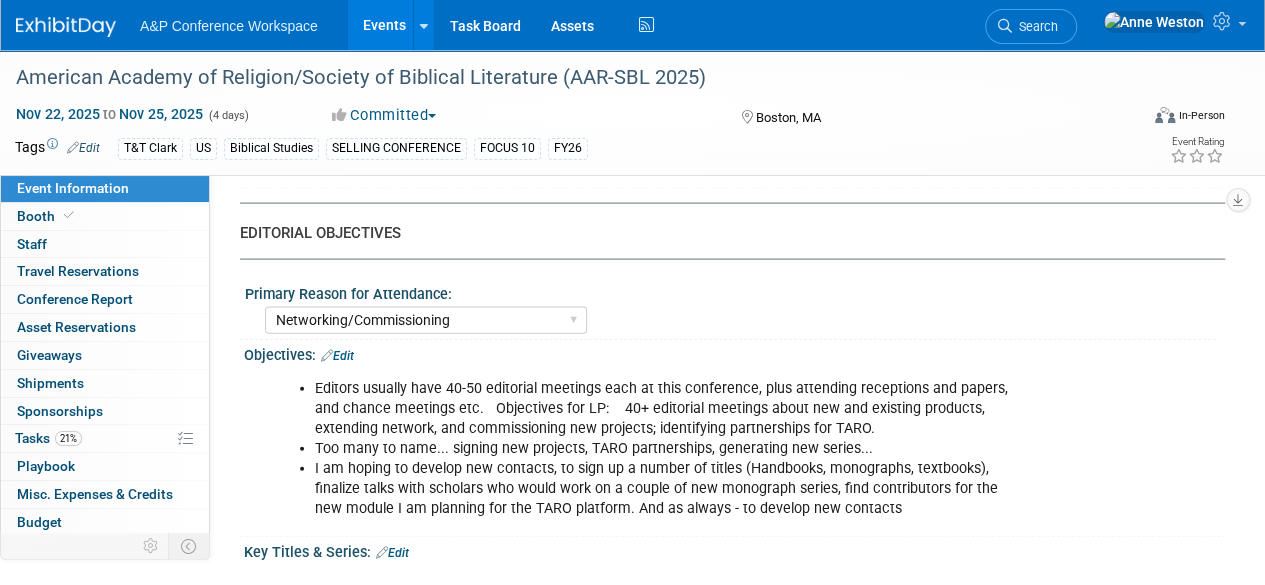 scroll, scrollTop: 2000, scrollLeft: 0, axis: vertical 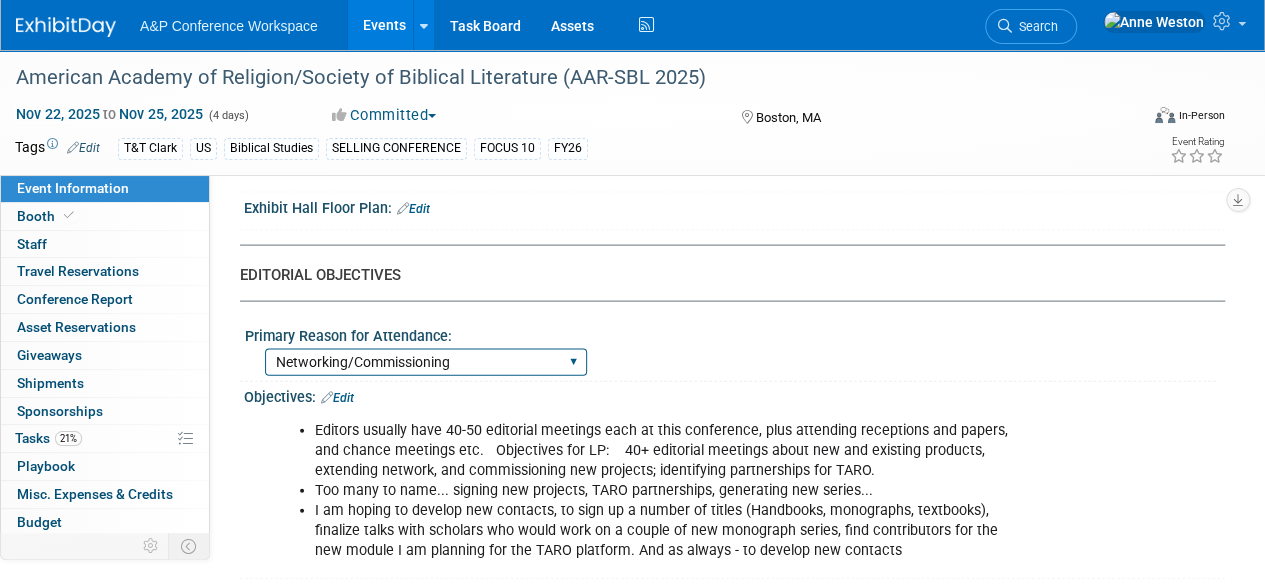 click on "BDR Product Awareness and Trial Generation​
Brand/Subject Presence​
Competitor and Market Research
Inspection/Exam Copy Leads​
Networking/Commissioning
Newsletter Sign-ups​
Open Access Awareness​" at bounding box center [426, 362] 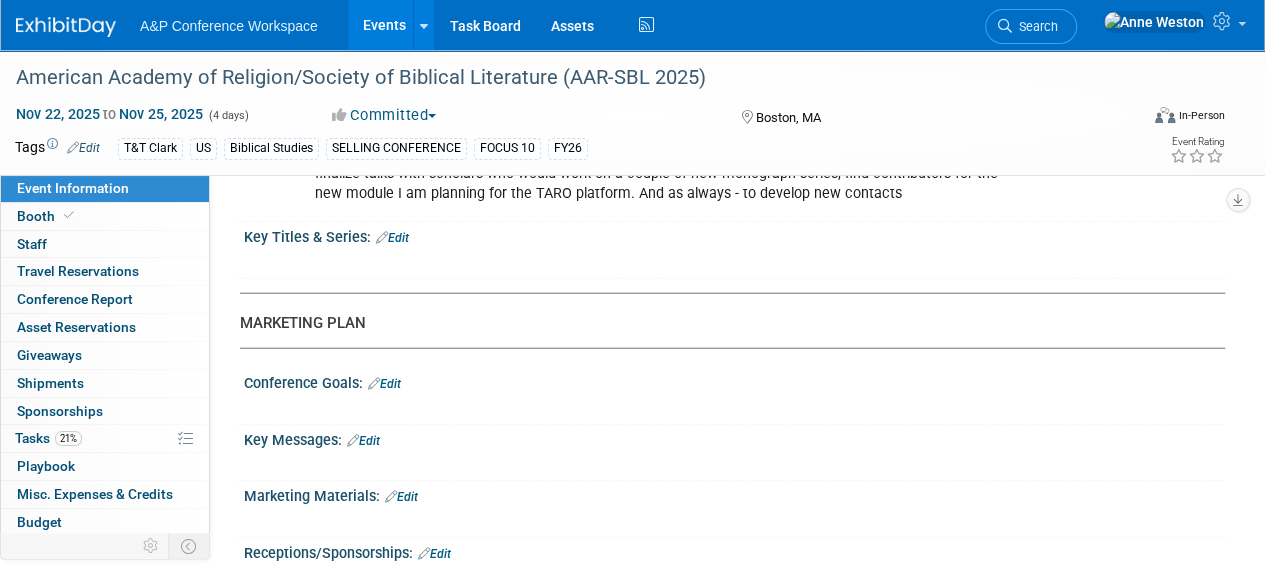 scroll, scrollTop: 2400, scrollLeft: 0, axis: vertical 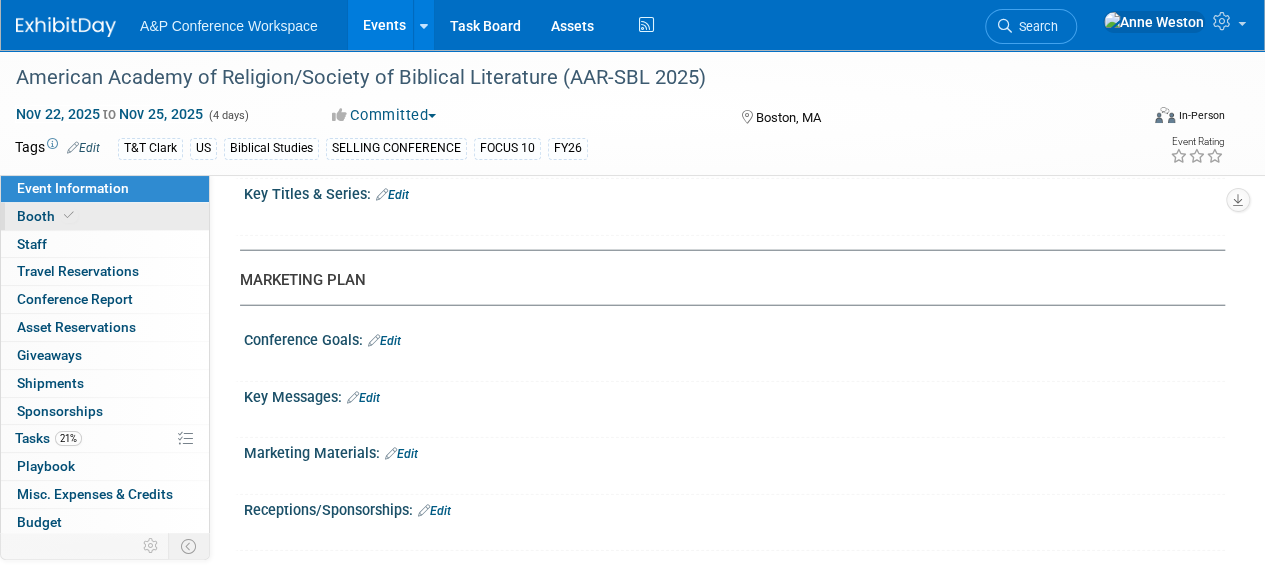click on "Booth" at bounding box center [105, 216] 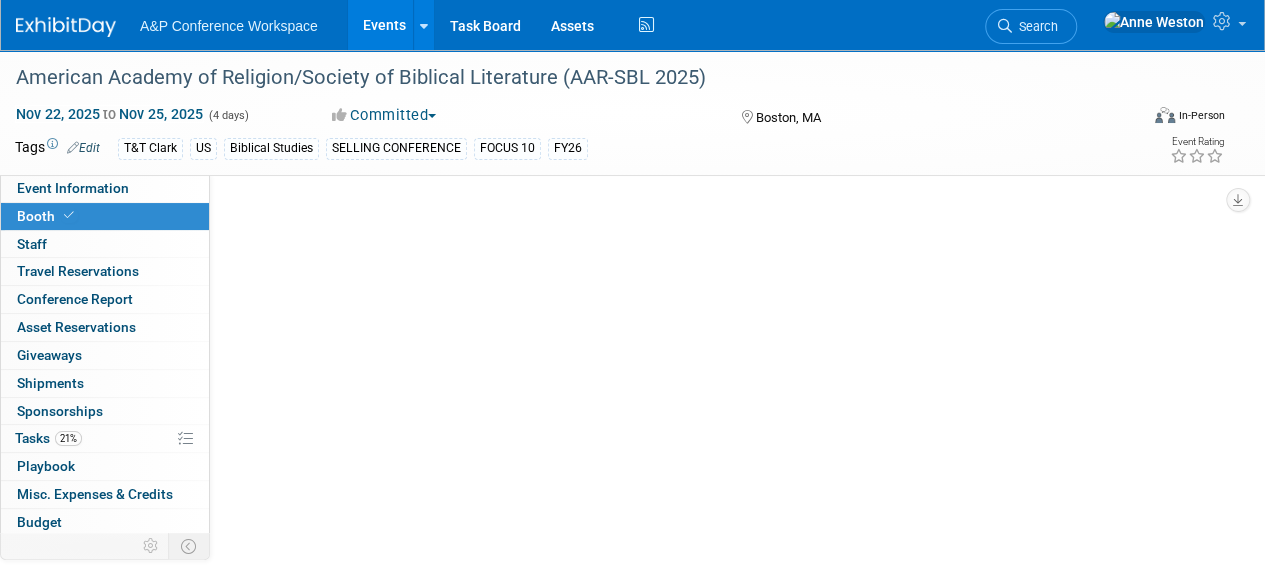 scroll, scrollTop: 0, scrollLeft: 0, axis: both 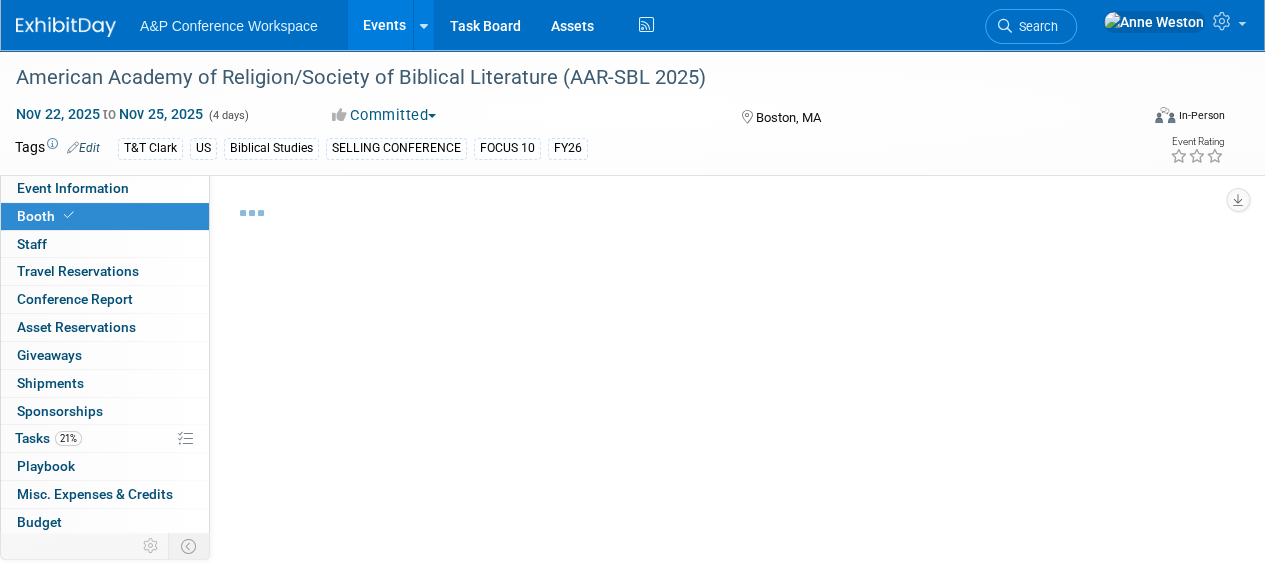 select on "CUAP" 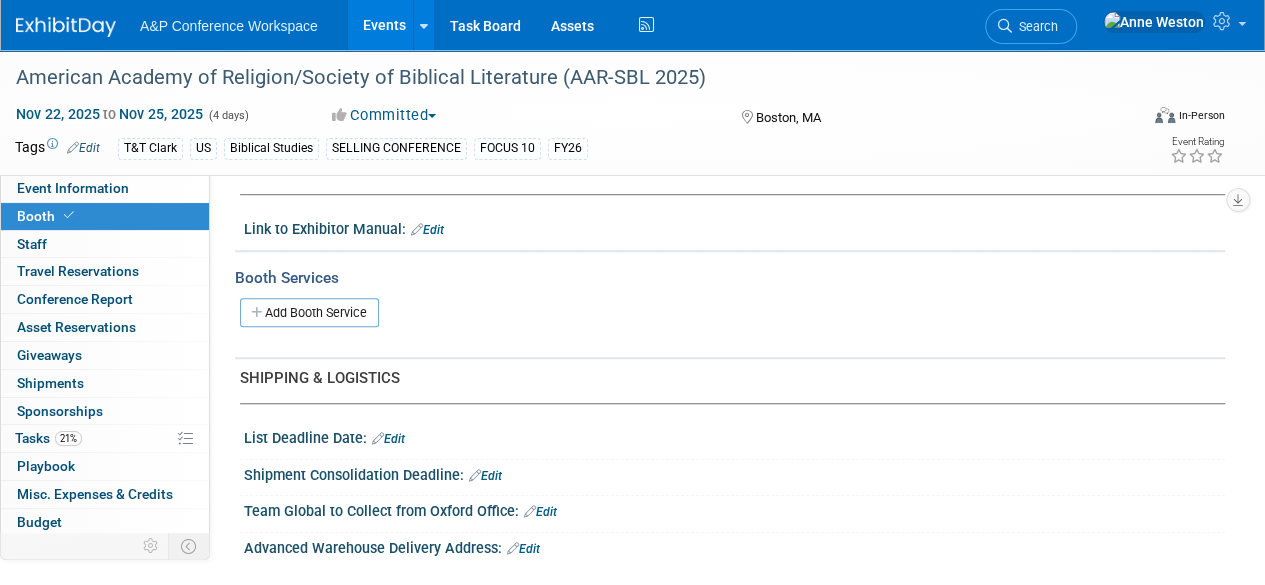 scroll, scrollTop: 700, scrollLeft: 0, axis: vertical 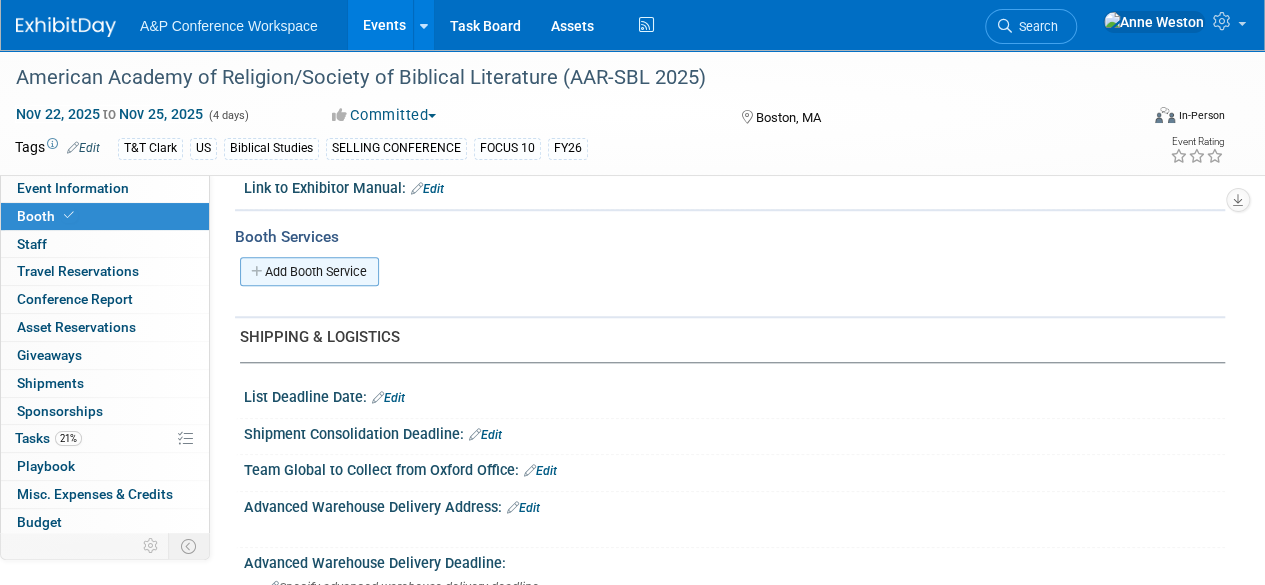 click on "Add Booth Service" at bounding box center [309, 271] 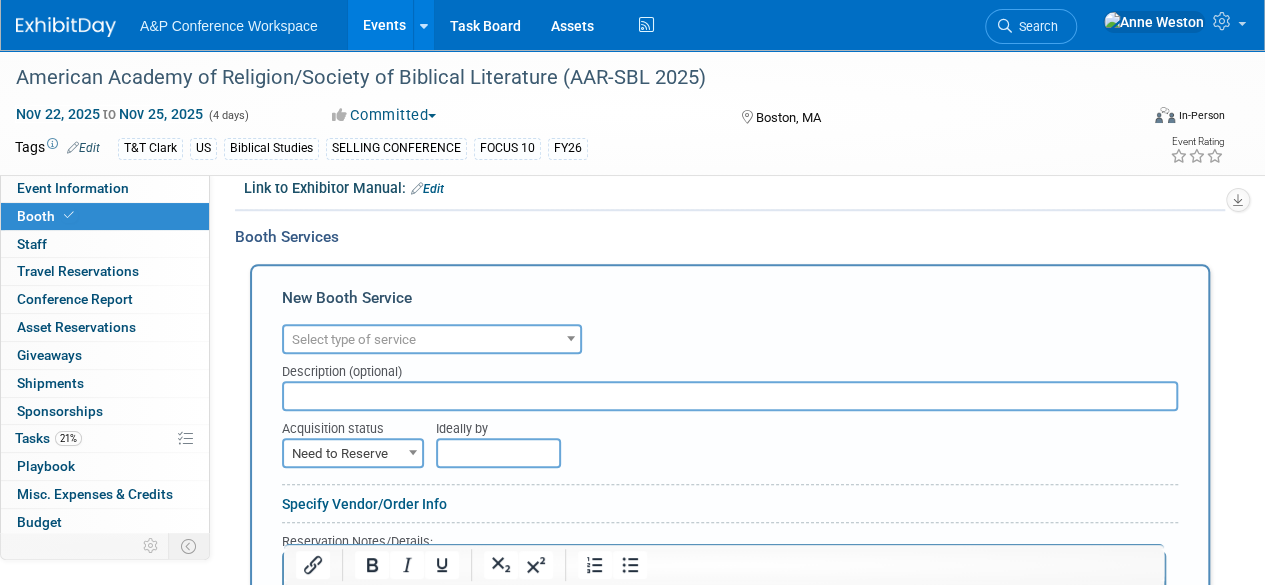 scroll, scrollTop: 0, scrollLeft: 0, axis: both 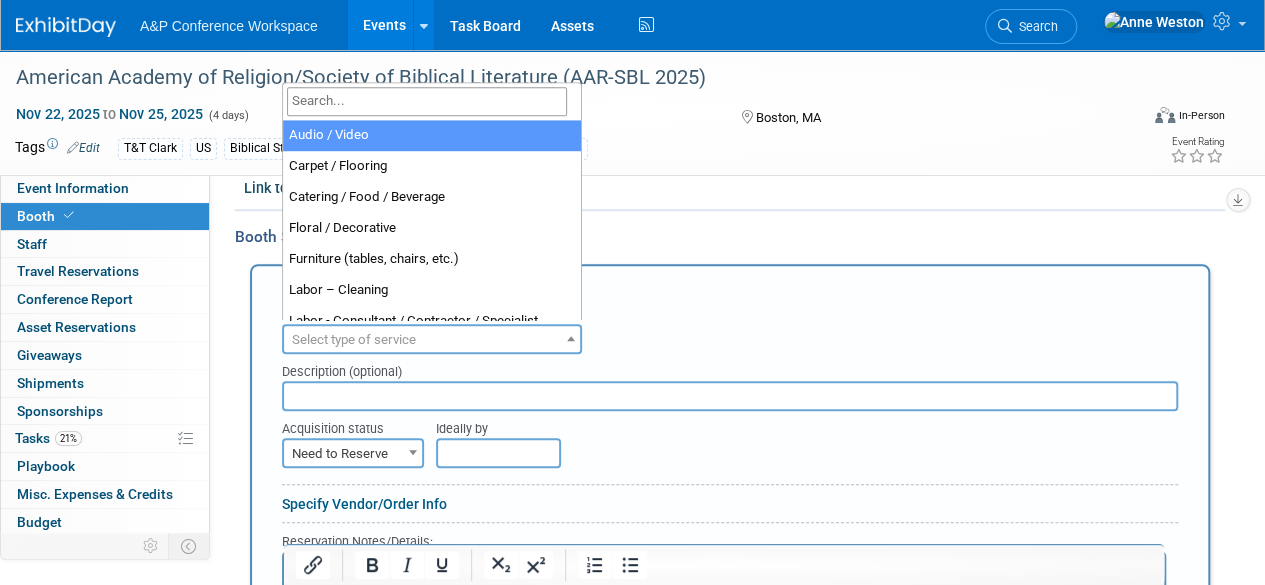 click on "Select type of service" at bounding box center (432, 340) 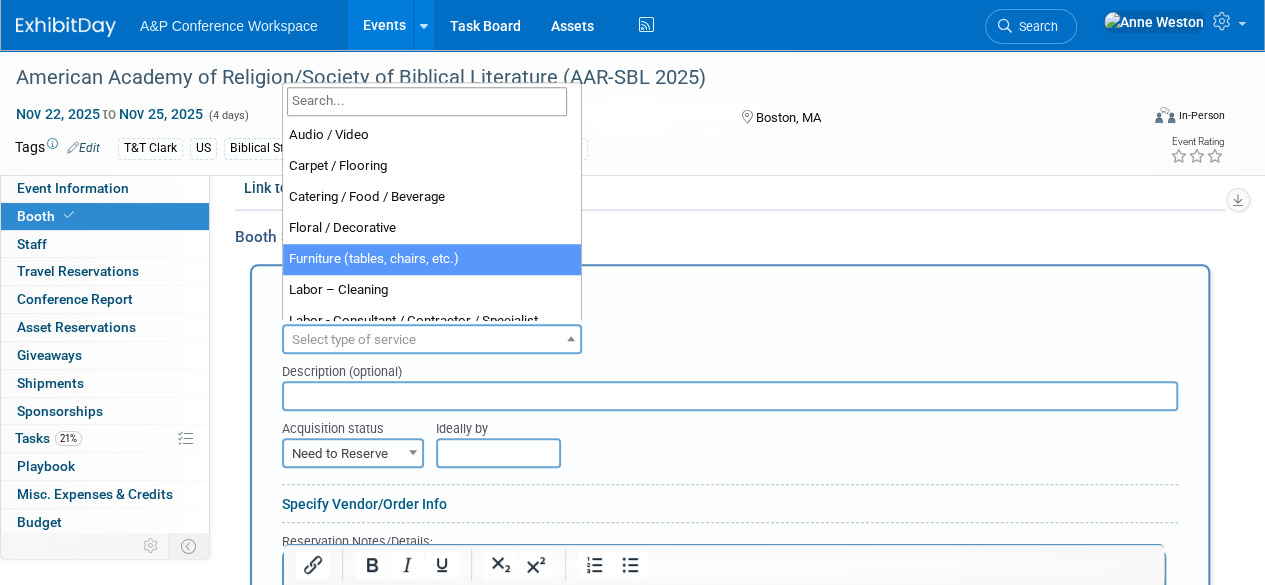select on "6" 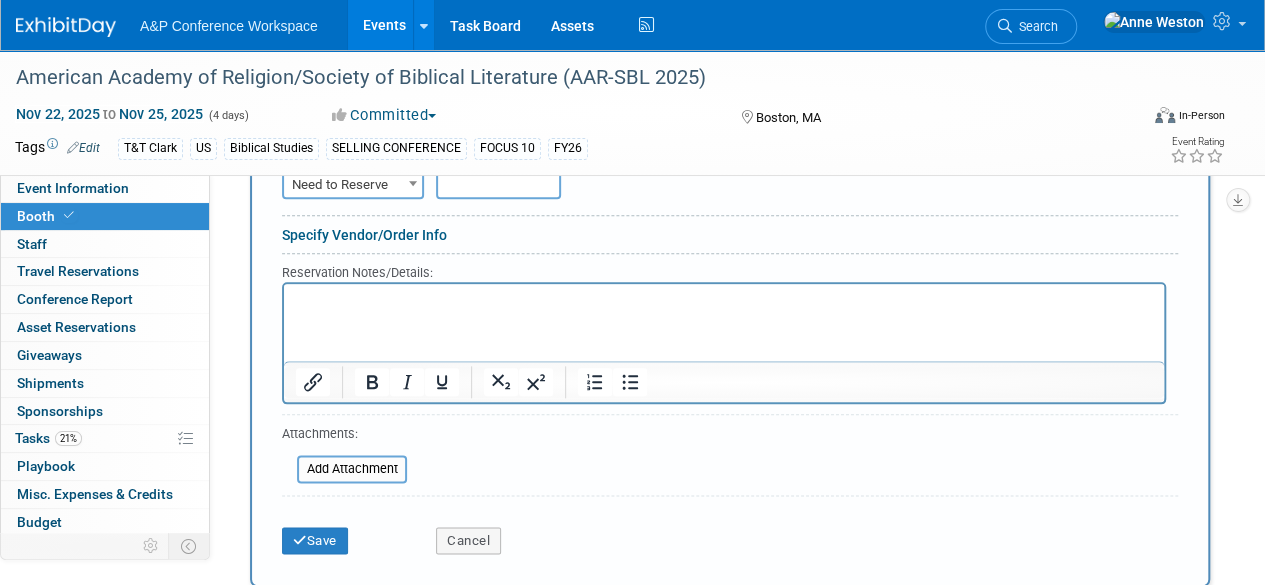 scroll, scrollTop: 1000, scrollLeft: 0, axis: vertical 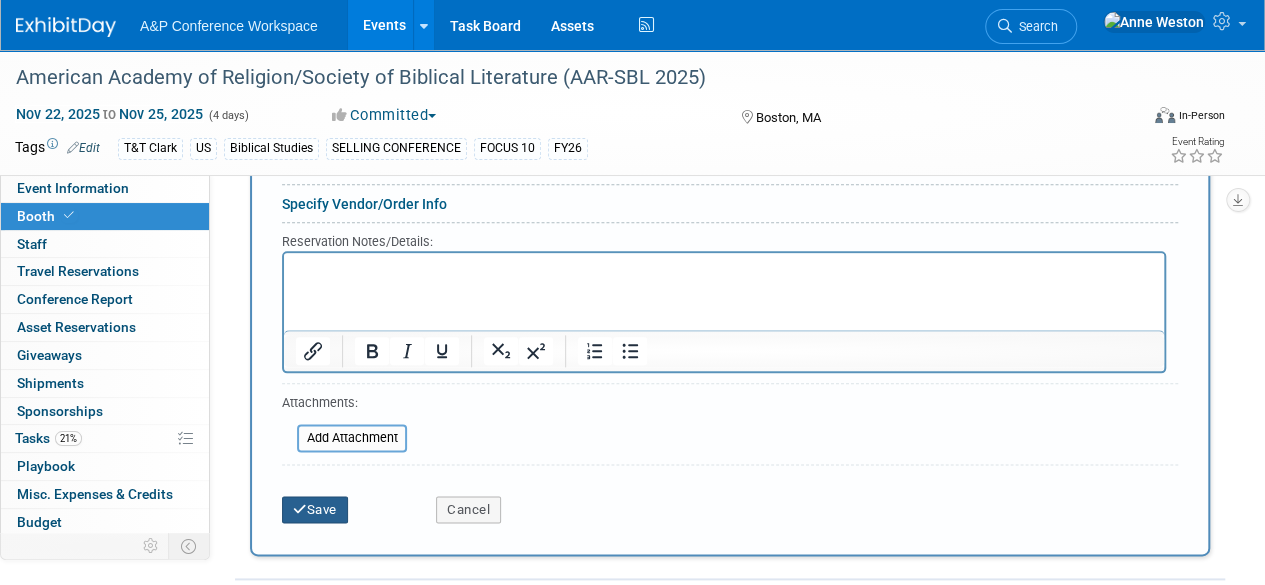 click on "Save" at bounding box center (315, 510) 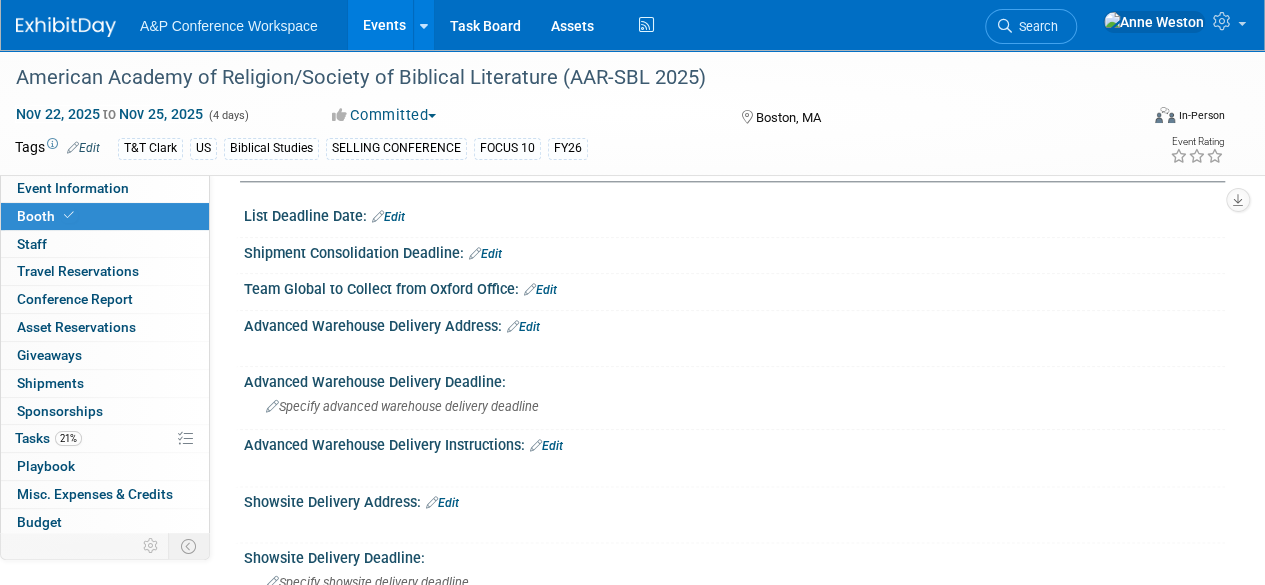 scroll, scrollTop: 1083, scrollLeft: 0, axis: vertical 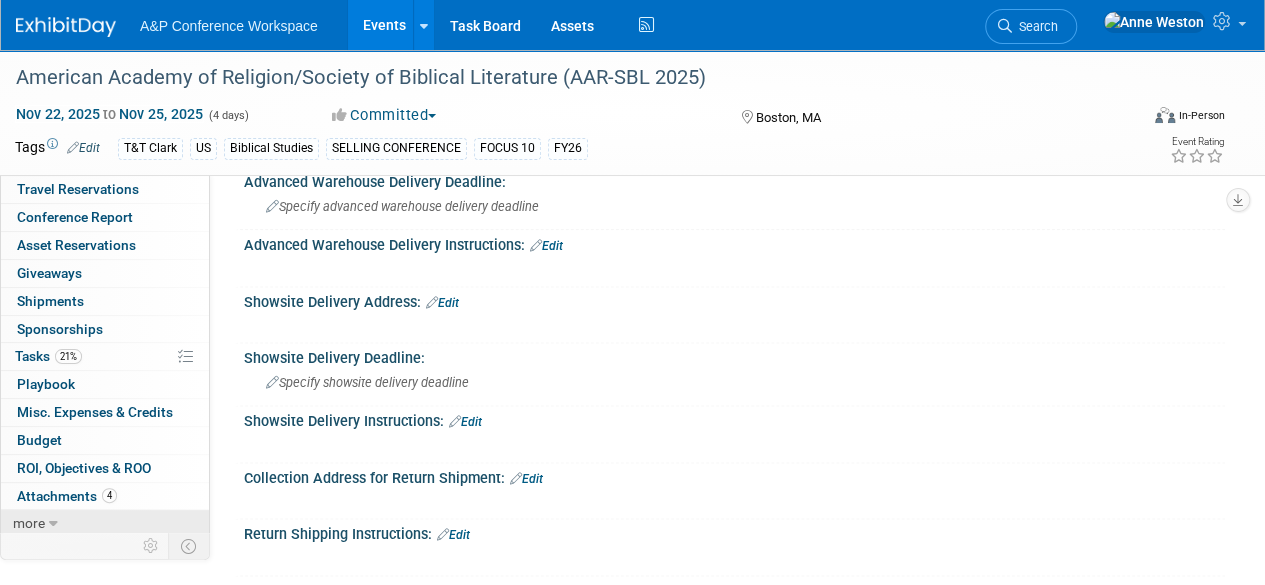 click on "more" at bounding box center (29, 523) 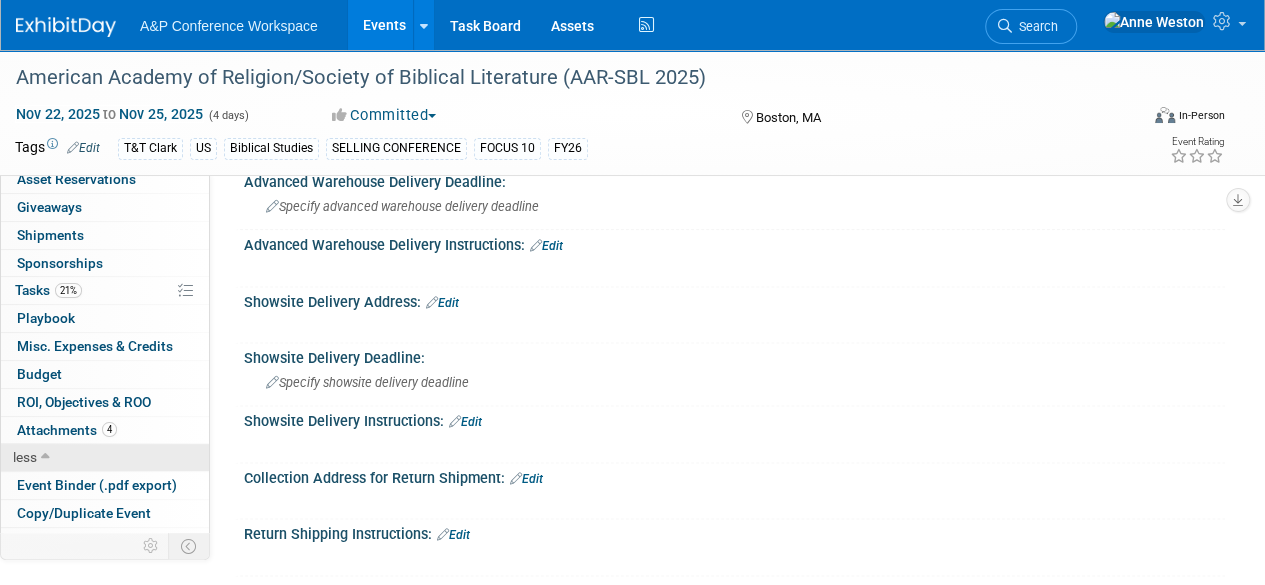 scroll, scrollTop: 219, scrollLeft: 0, axis: vertical 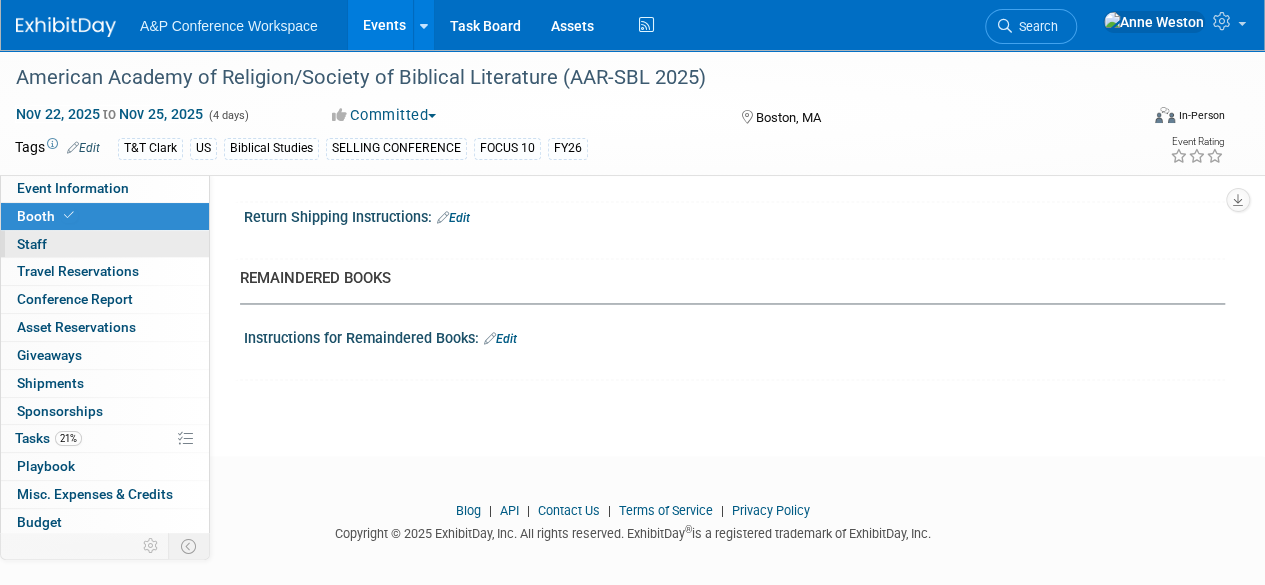 click on "0
Staff 0" at bounding box center [105, 244] 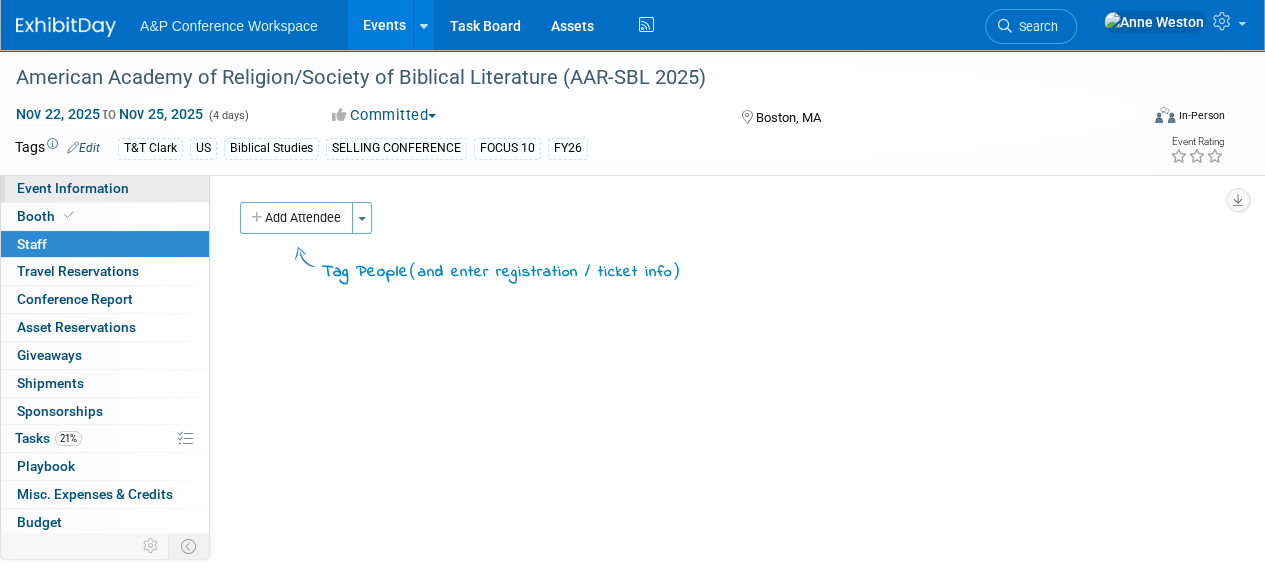 click on "Event Information" at bounding box center [105, 188] 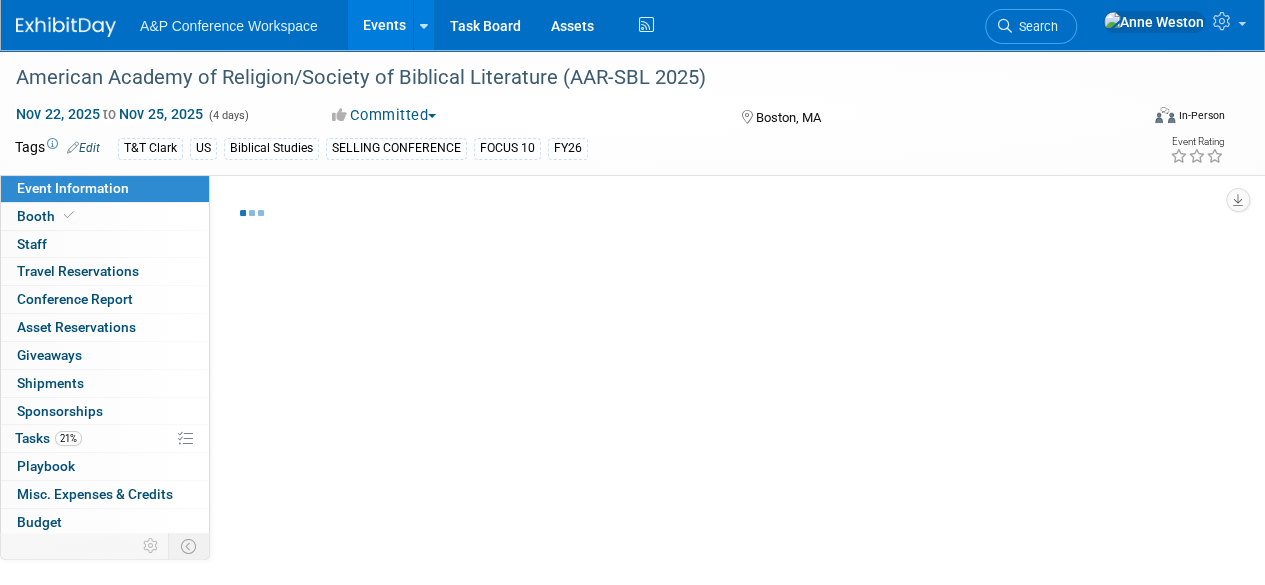 select on "Annual" 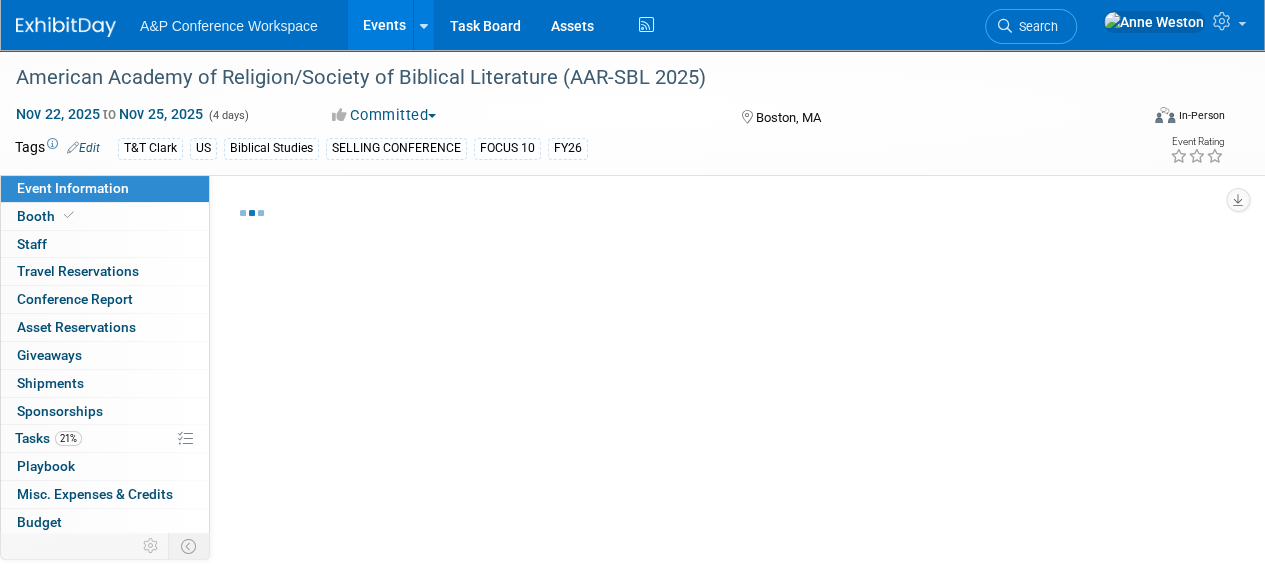 select on "Level 1" 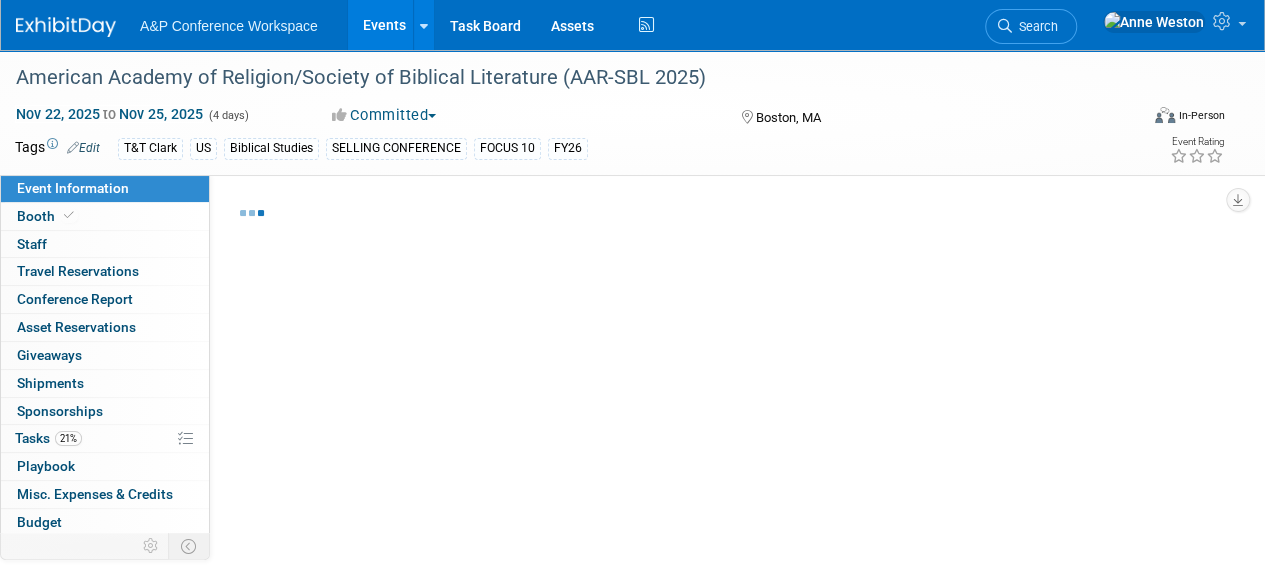 select on "In-Person Booth" 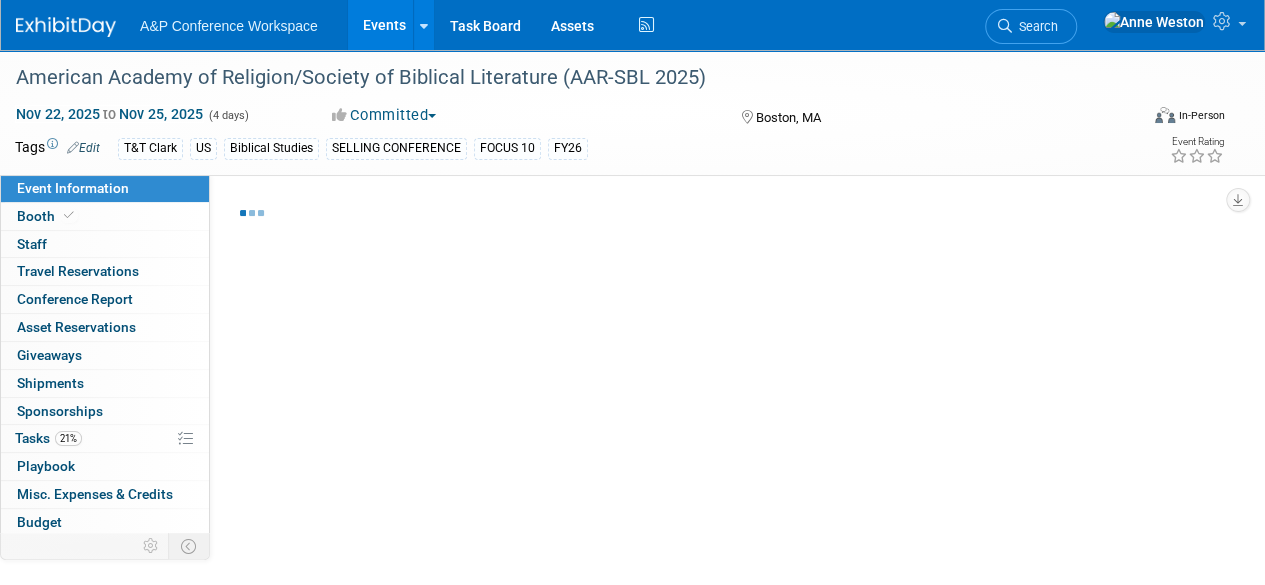 select on "Biblical Studies" 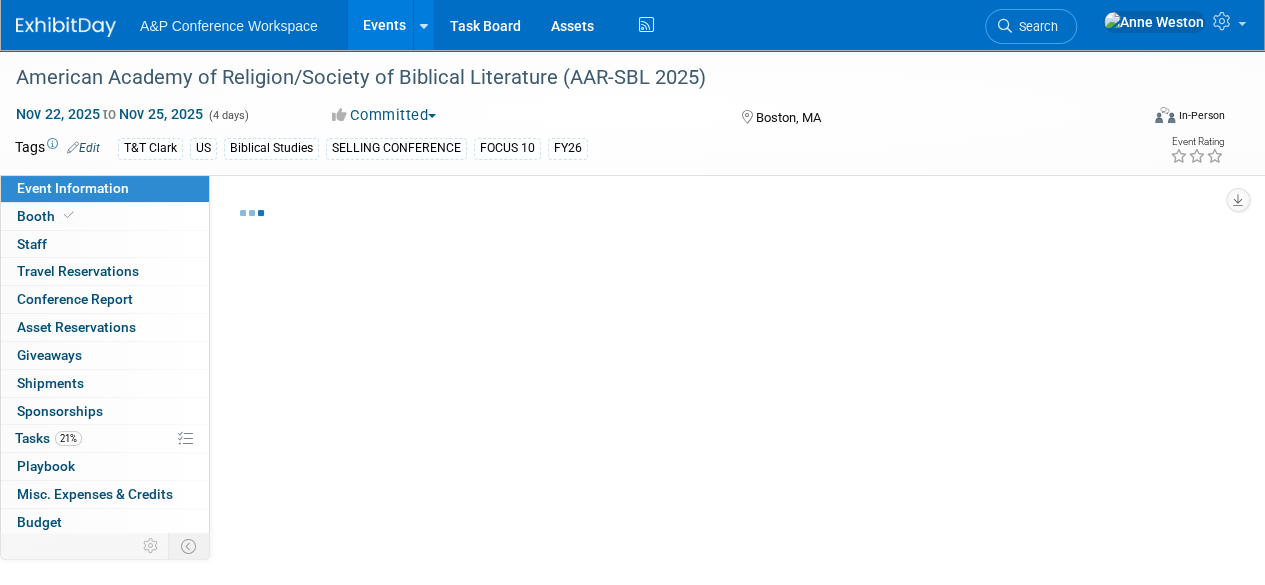 select on "T&T Clark" 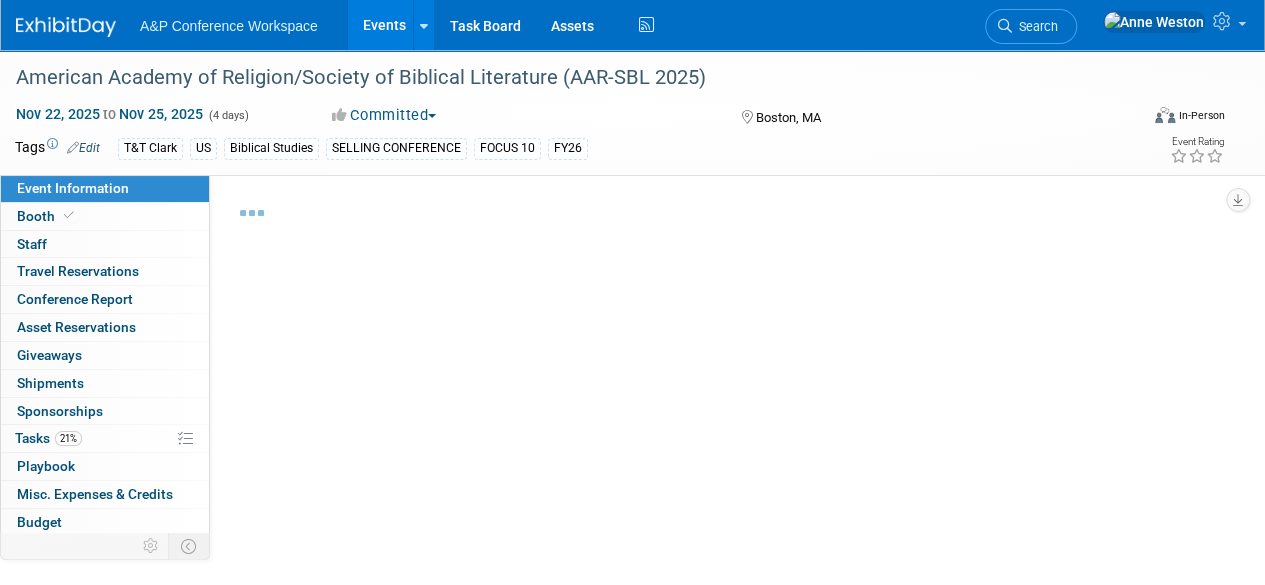 select on "Amanda Oney" 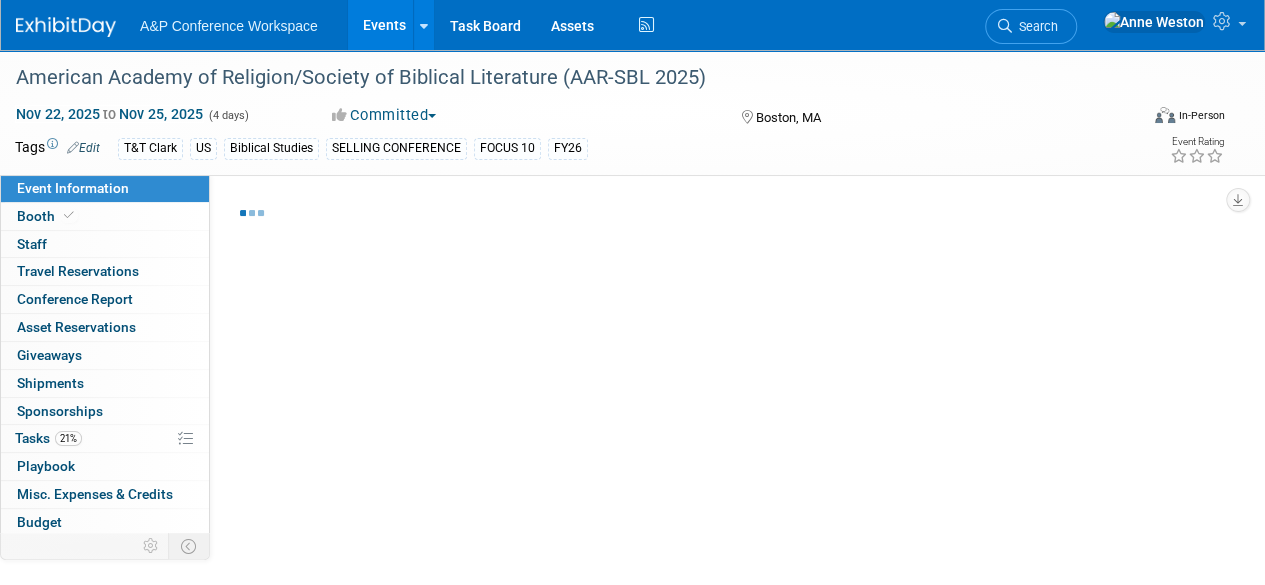 select on "Maria Rohde" 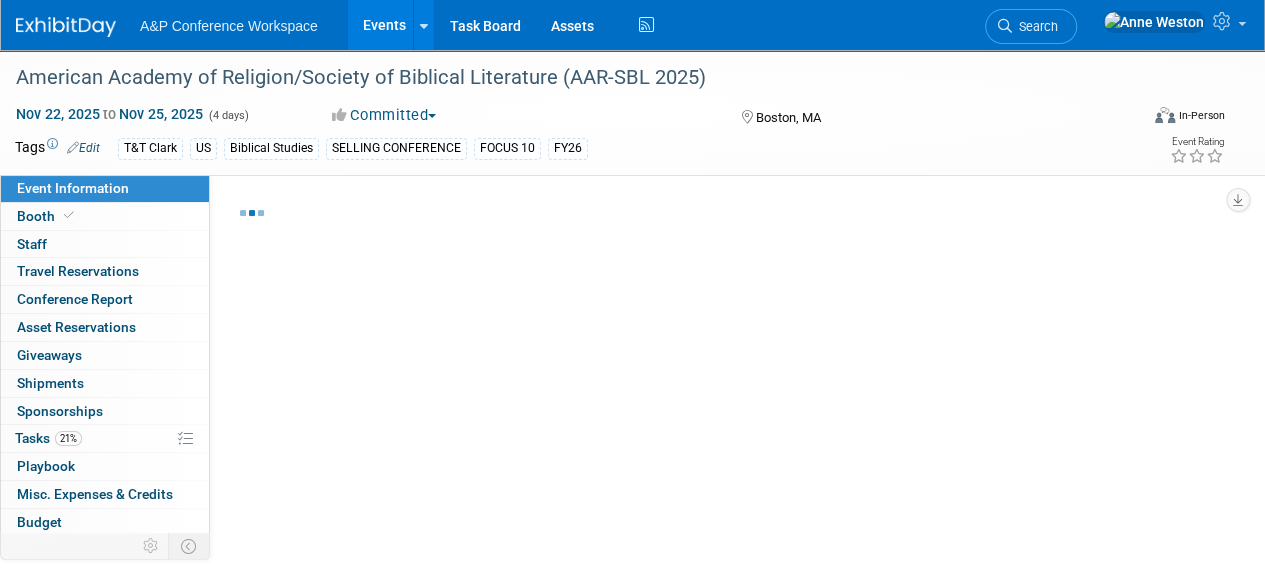 select on "Sophia Hettler" 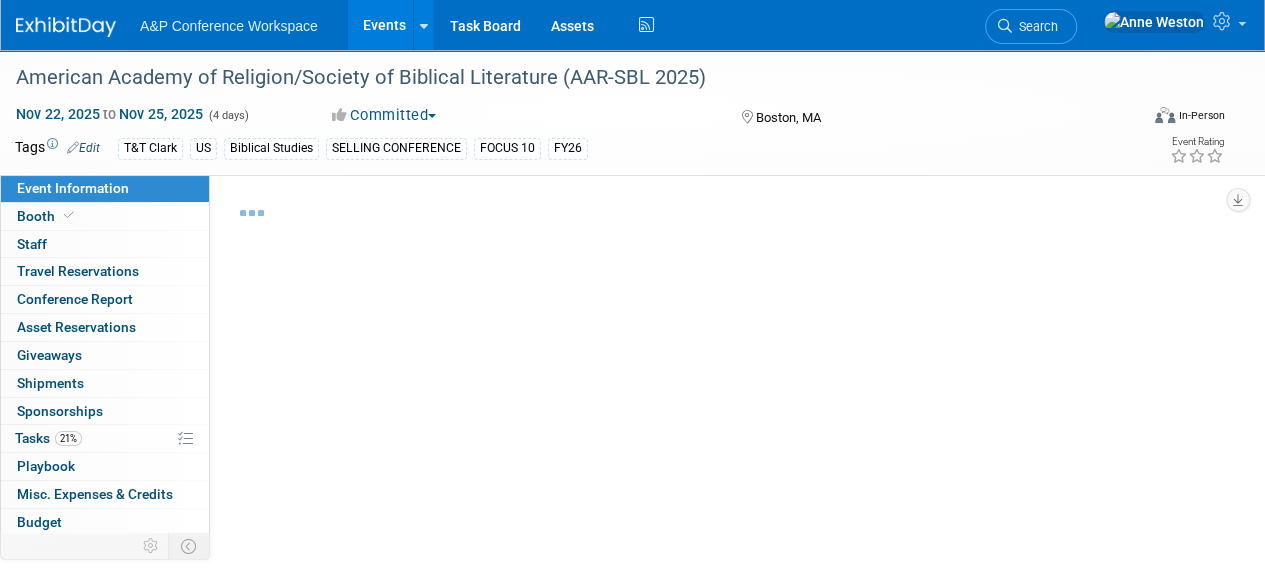 select on "Networking/Commissioning" 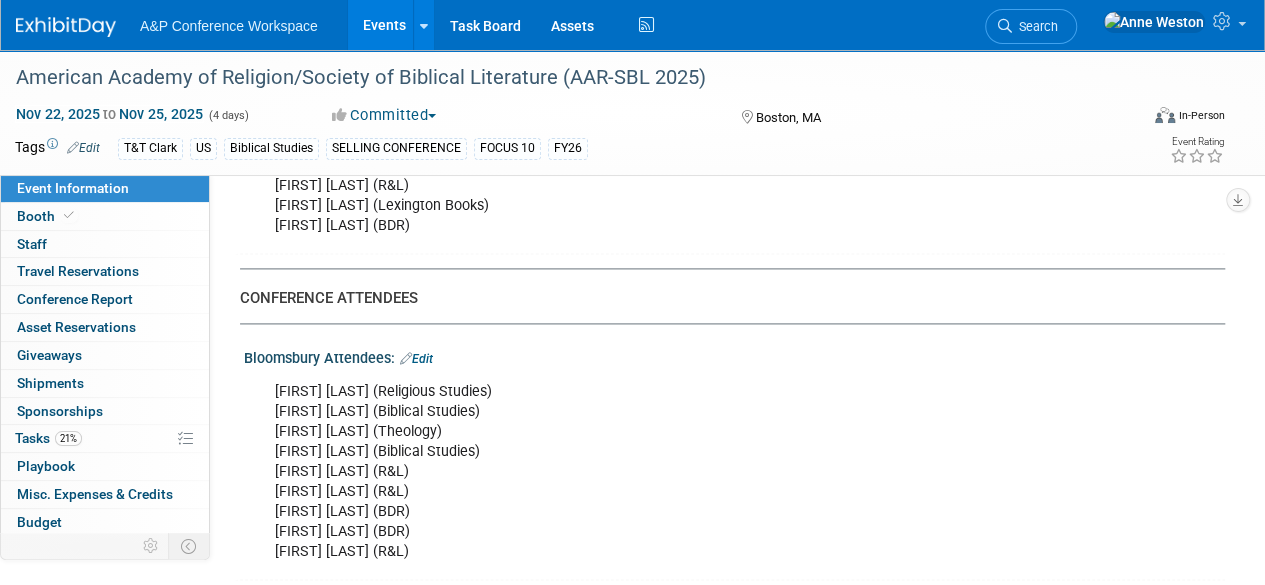 scroll, scrollTop: 1300, scrollLeft: 0, axis: vertical 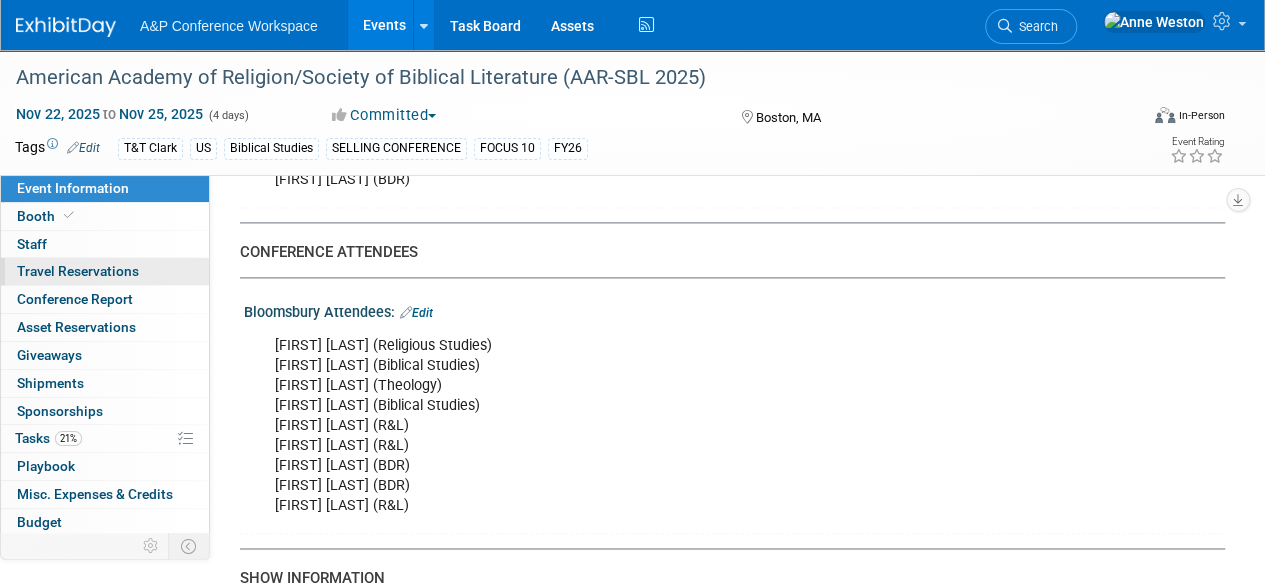 click on "Travel Reservations 0" at bounding box center [78, 271] 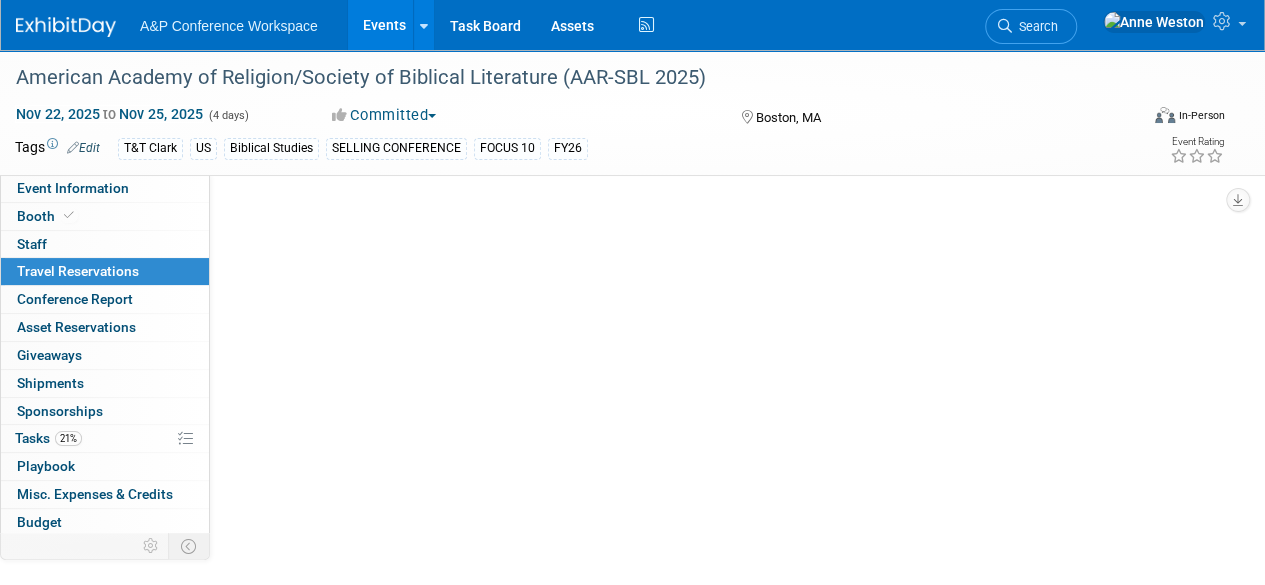 scroll, scrollTop: 0, scrollLeft: 0, axis: both 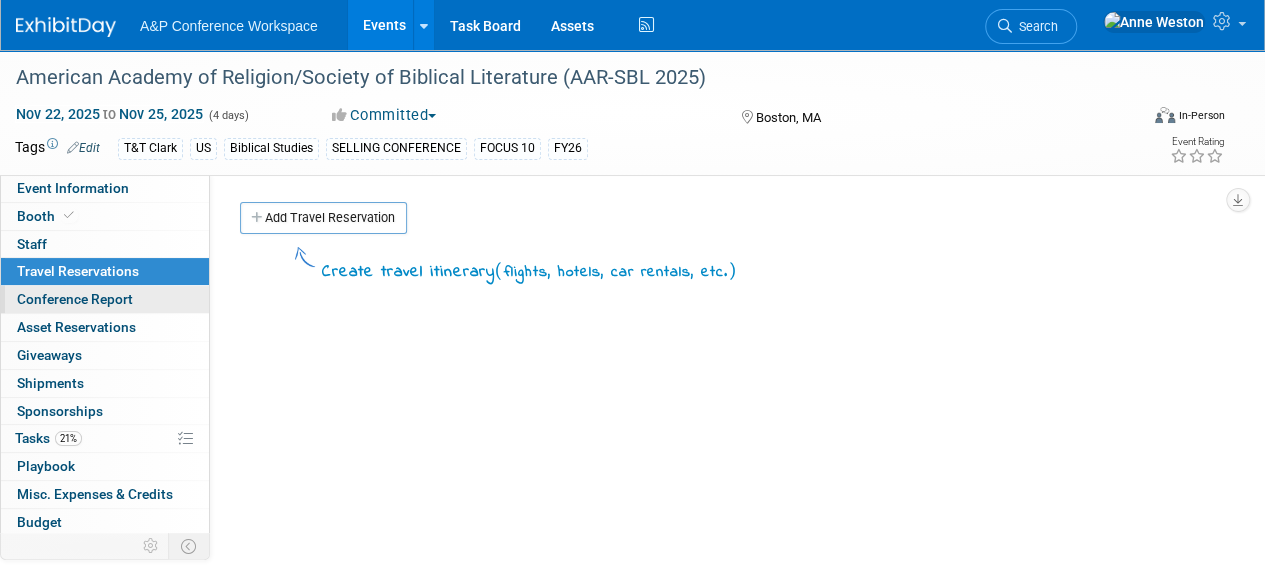 click on "Conference Report" at bounding box center [75, 299] 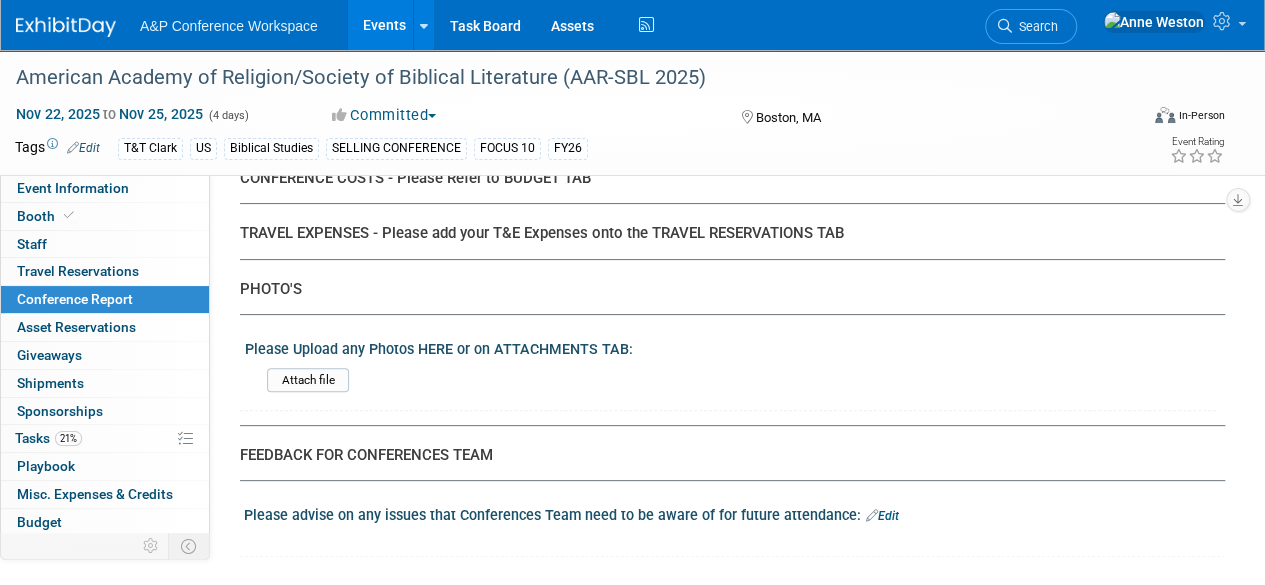 scroll, scrollTop: 4070, scrollLeft: 0, axis: vertical 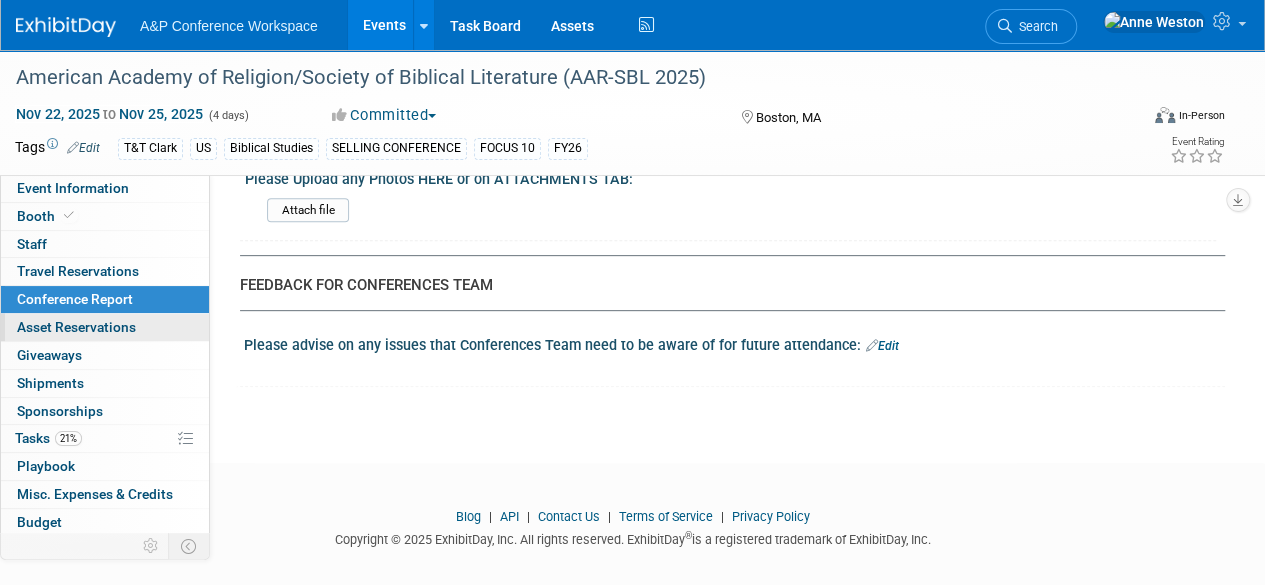 click on "Asset Reservations 0" at bounding box center [76, 327] 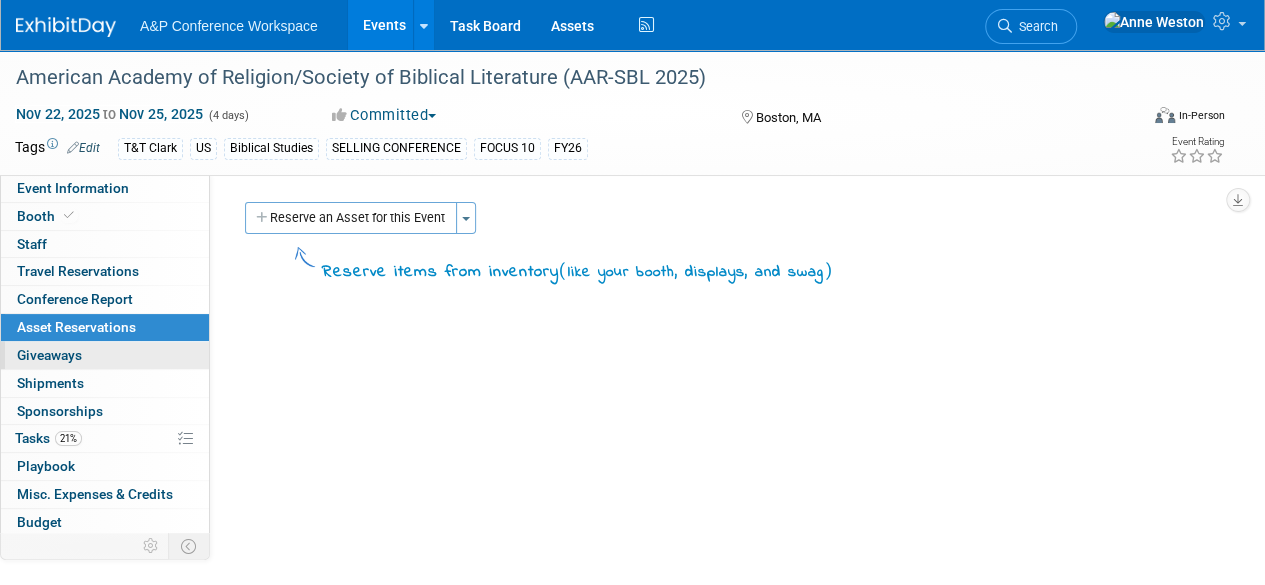 click on "0
Giveaways 0" at bounding box center [105, 355] 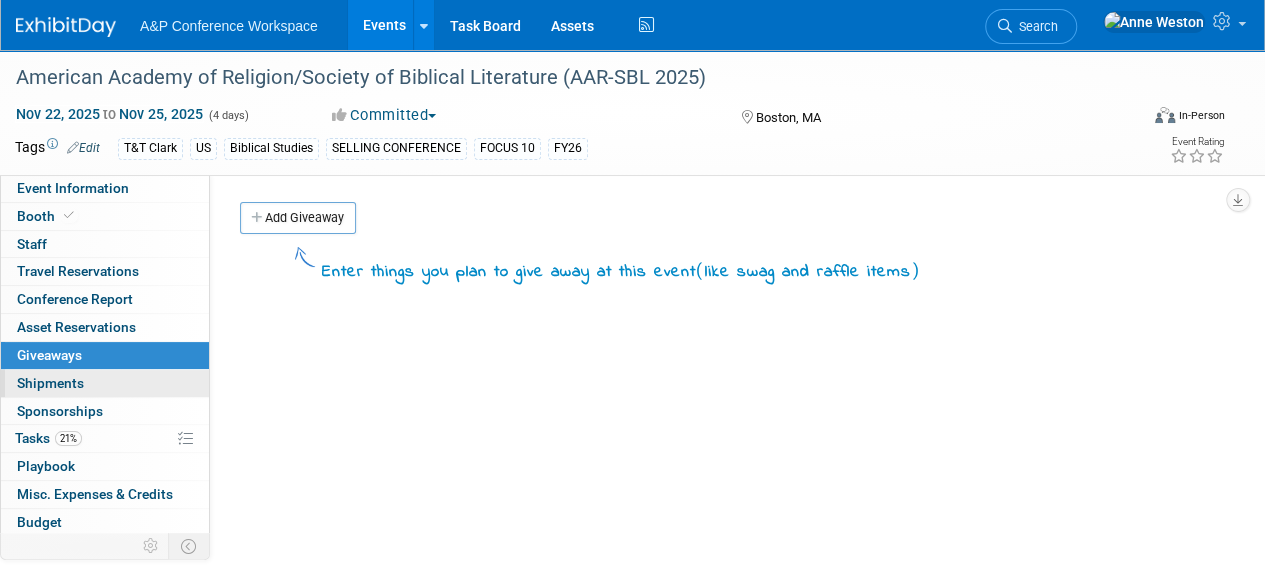 click on "Shipments 0" at bounding box center [50, 383] 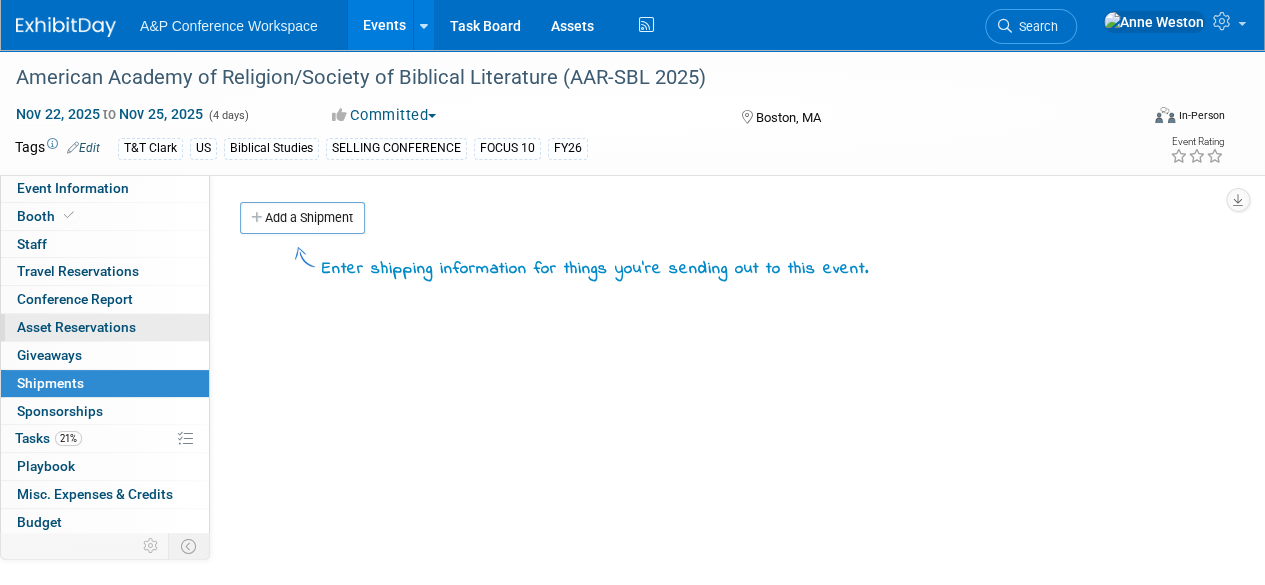 scroll, scrollTop: 100, scrollLeft: 0, axis: vertical 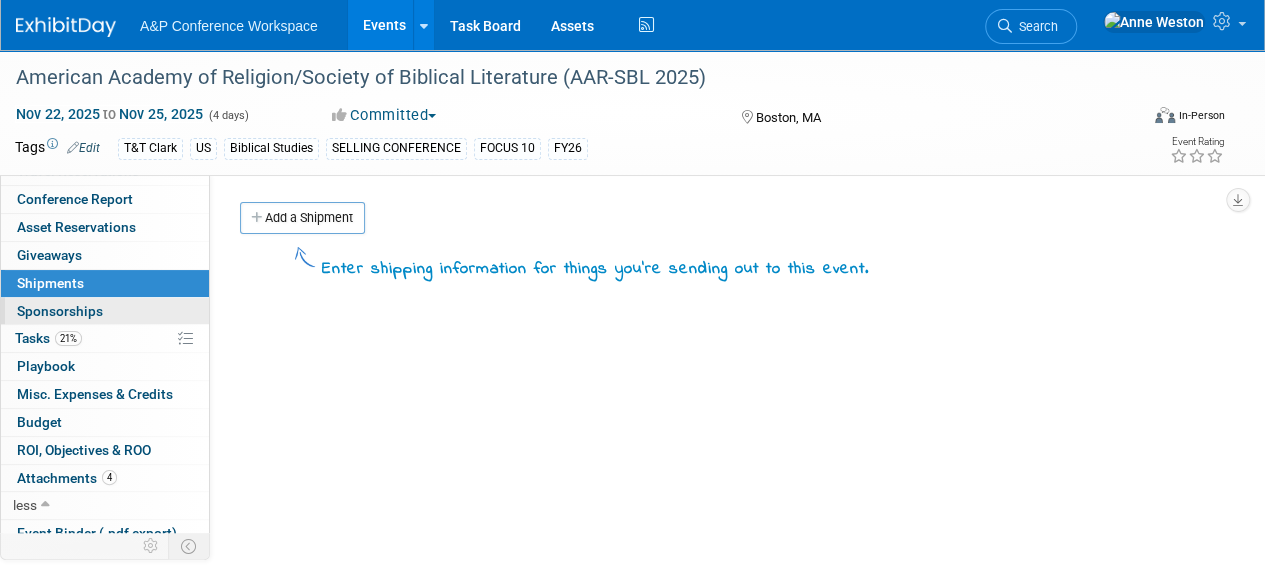click on "Sponsorships 0" at bounding box center [60, 311] 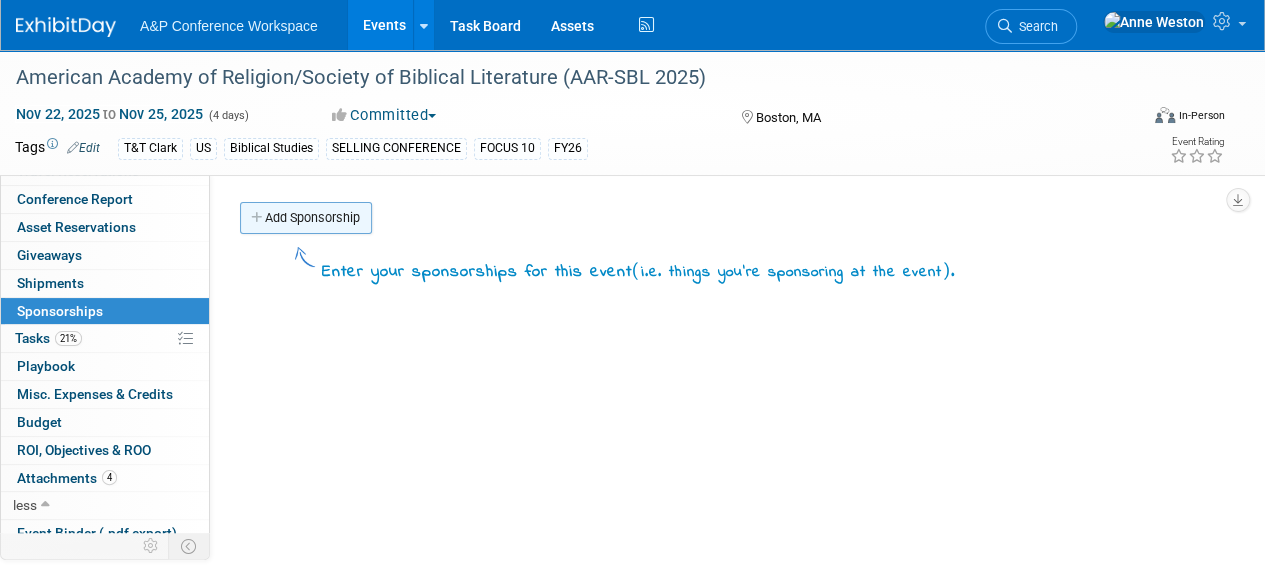 click on "Add Sponsorship" at bounding box center (306, 218) 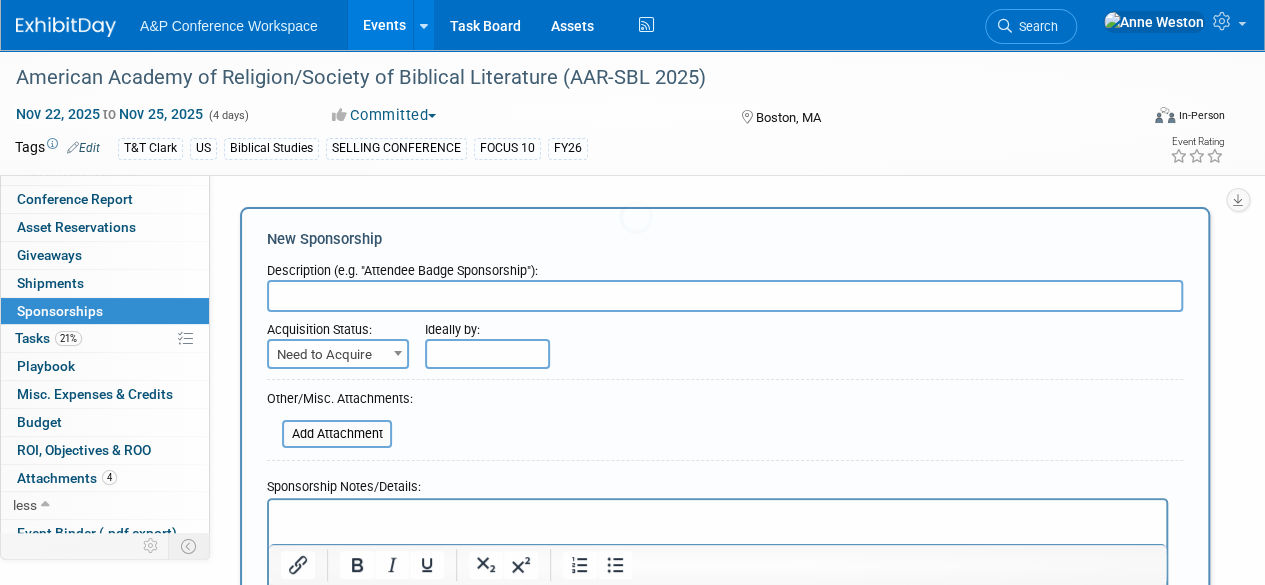 scroll, scrollTop: 0, scrollLeft: 0, axis: both 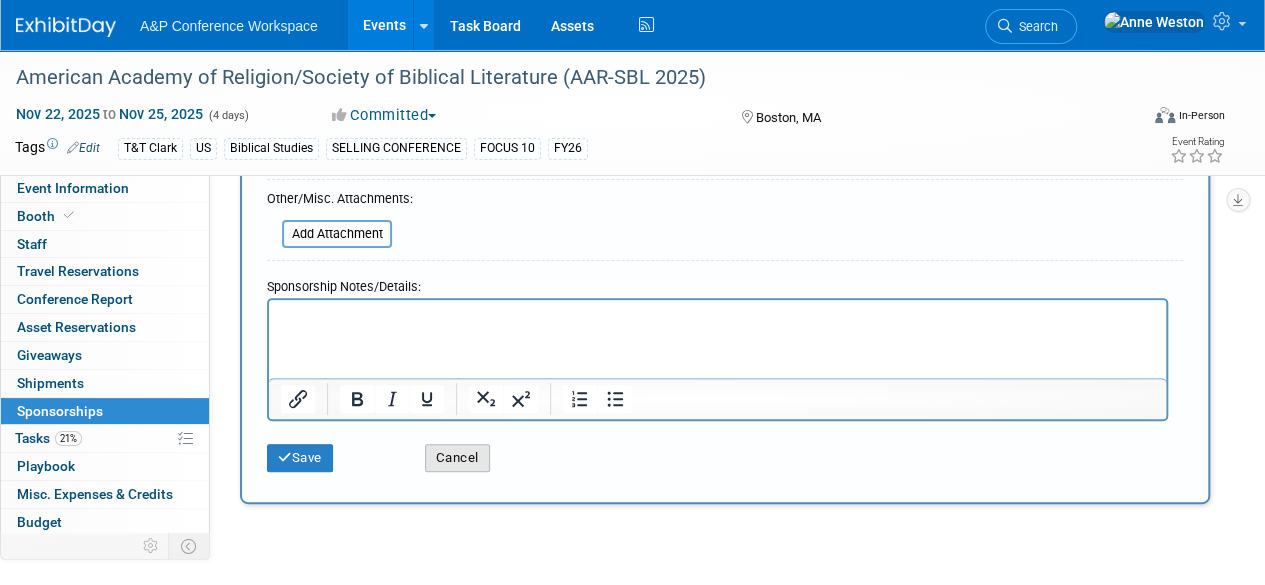 click on "Cancel" at bounding box center (457, 458) 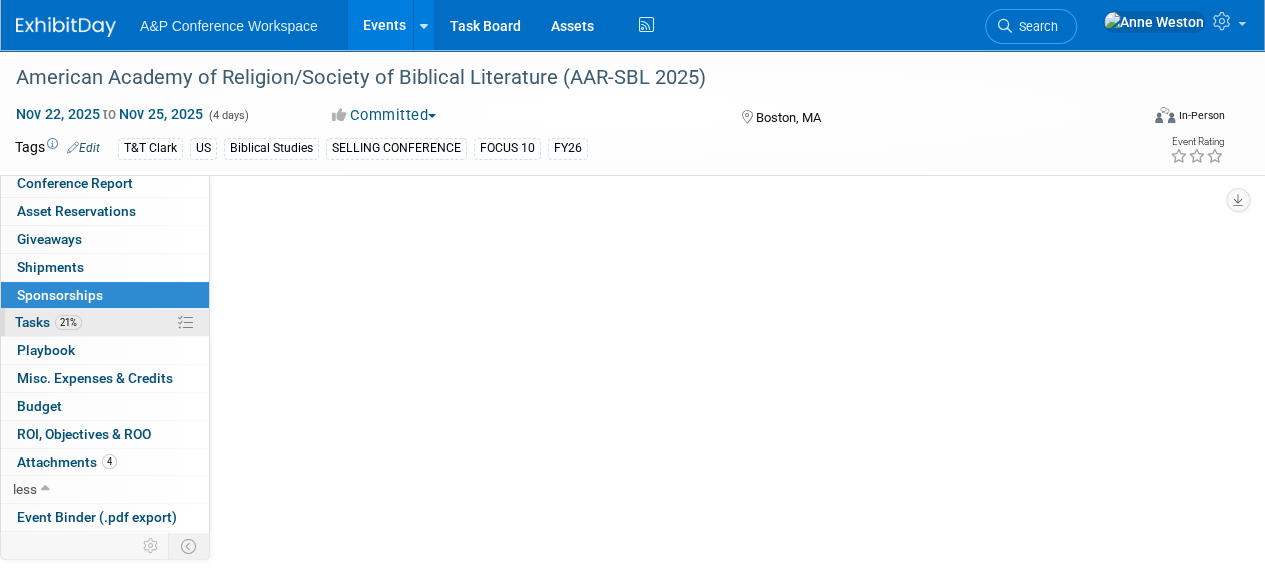 scroll, scrollTop: 200, scrollLeft: 0, axis: vertical 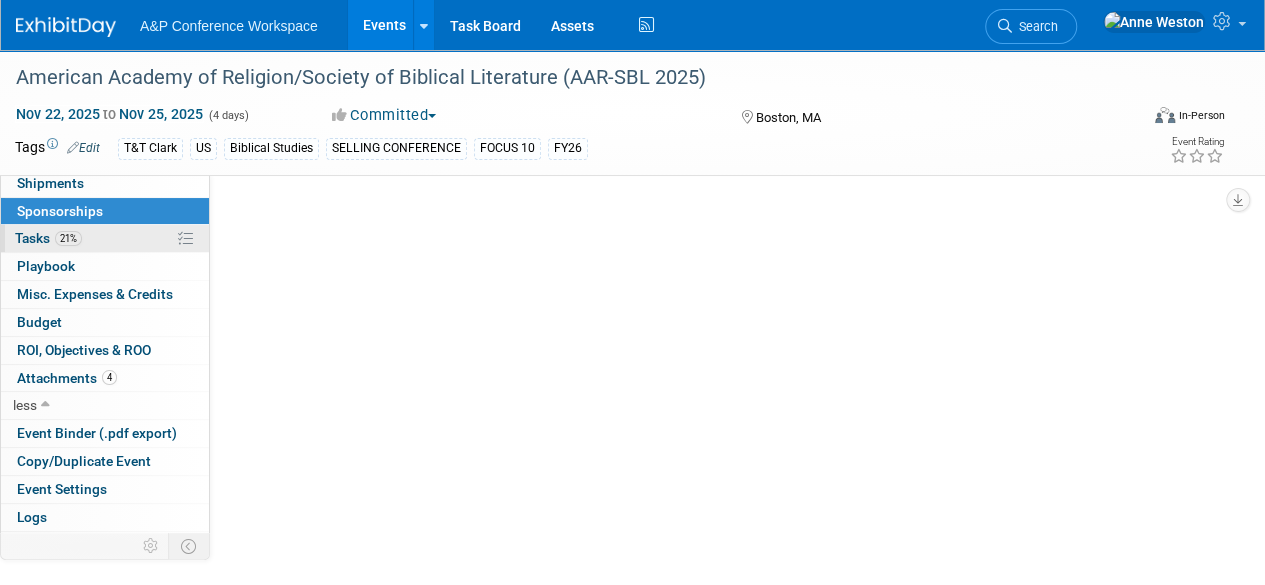 click on "Tasks 21%" at bounding box center [48, 238] 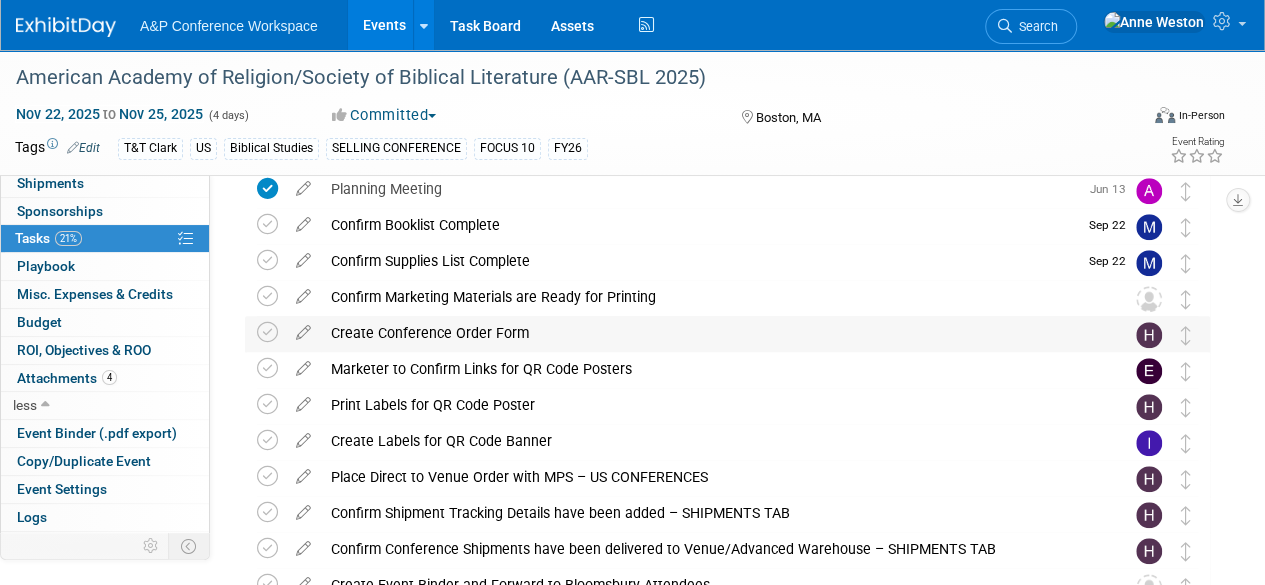 scroll, scrollTop: 800, scrollLeft: 0, axis: vertical 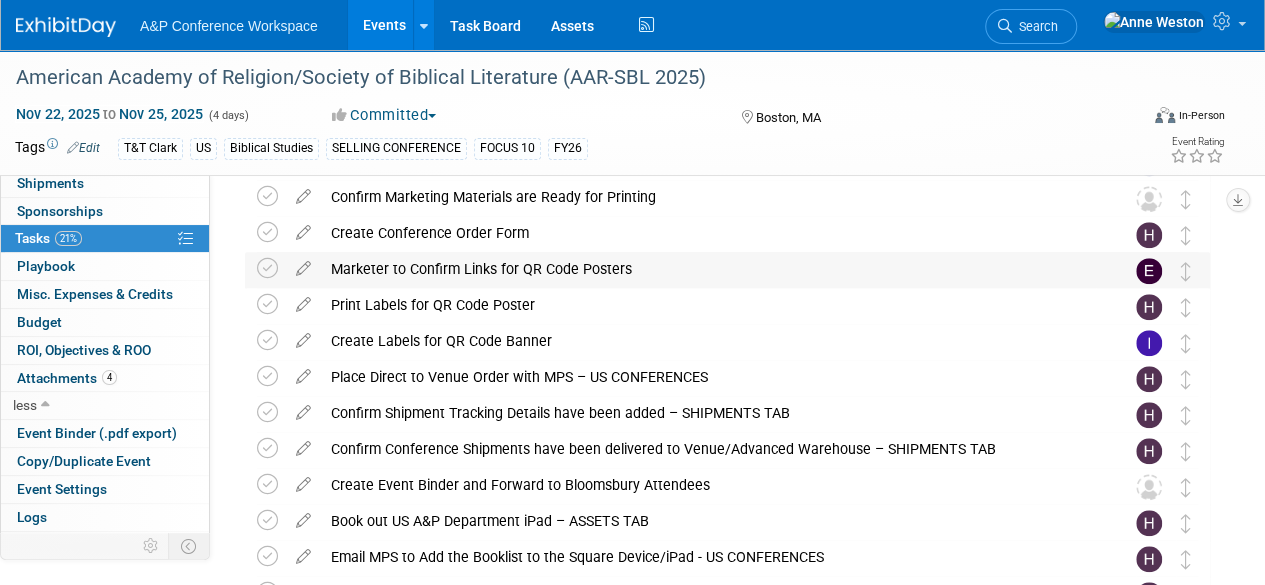 click on "Marketer to Confirm Links for QR Code Posters" at bounding box center (708, 269) 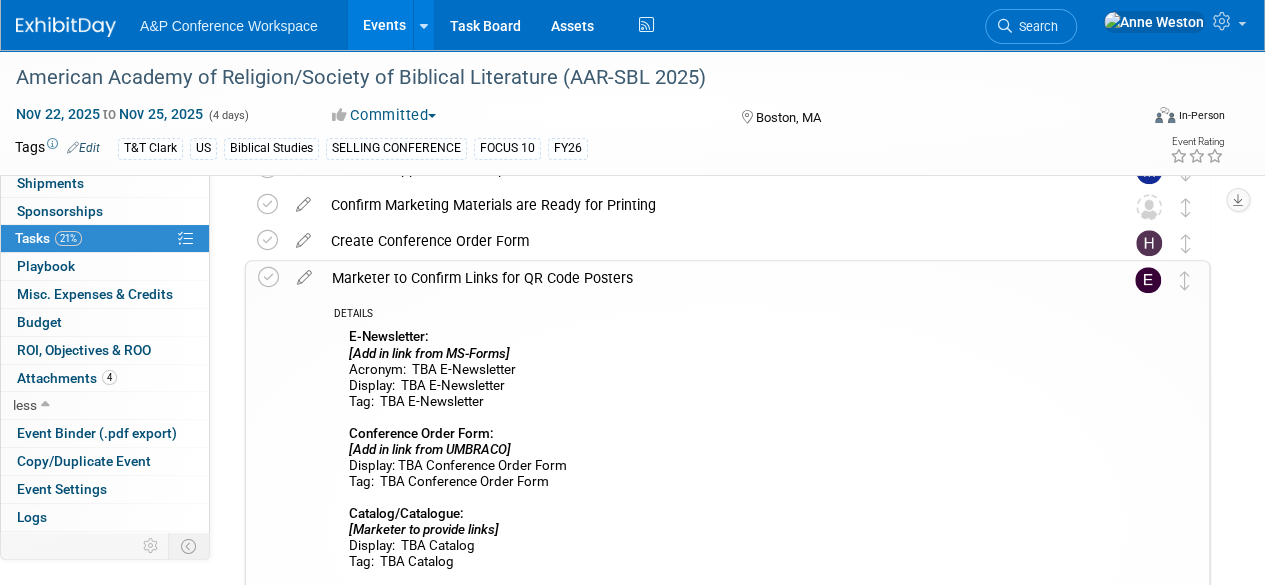 scroll, scrollTop: 700, scrollLeft: 0, axis: vertical 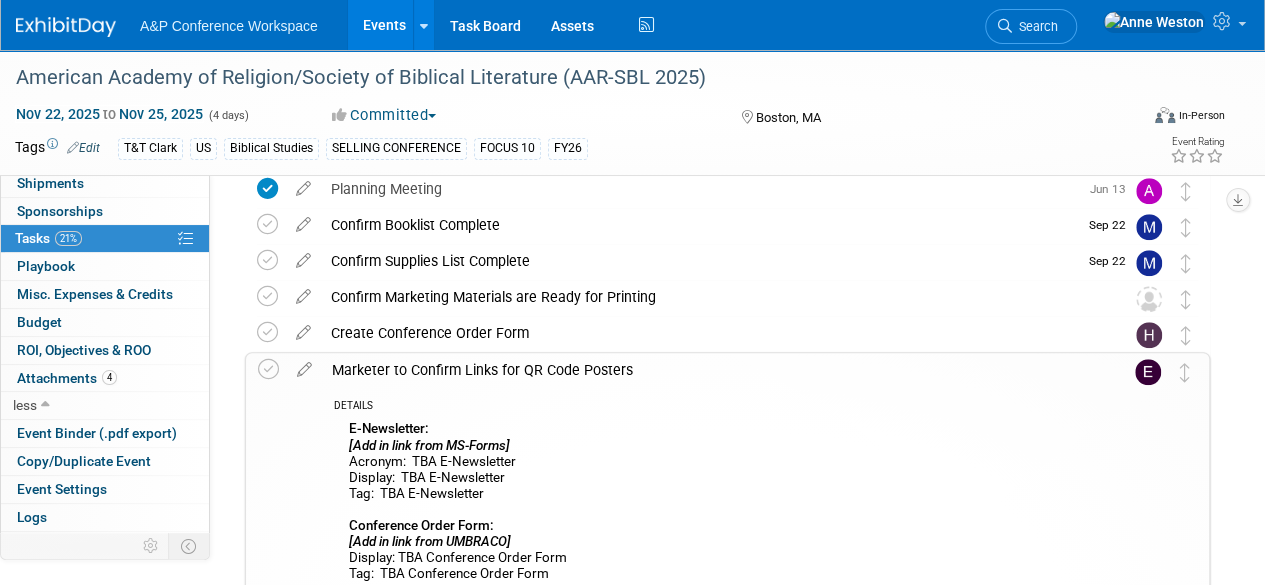 click on "Marketer to Confirm Links for QR Code Posters" at bounding box center (708, 370) 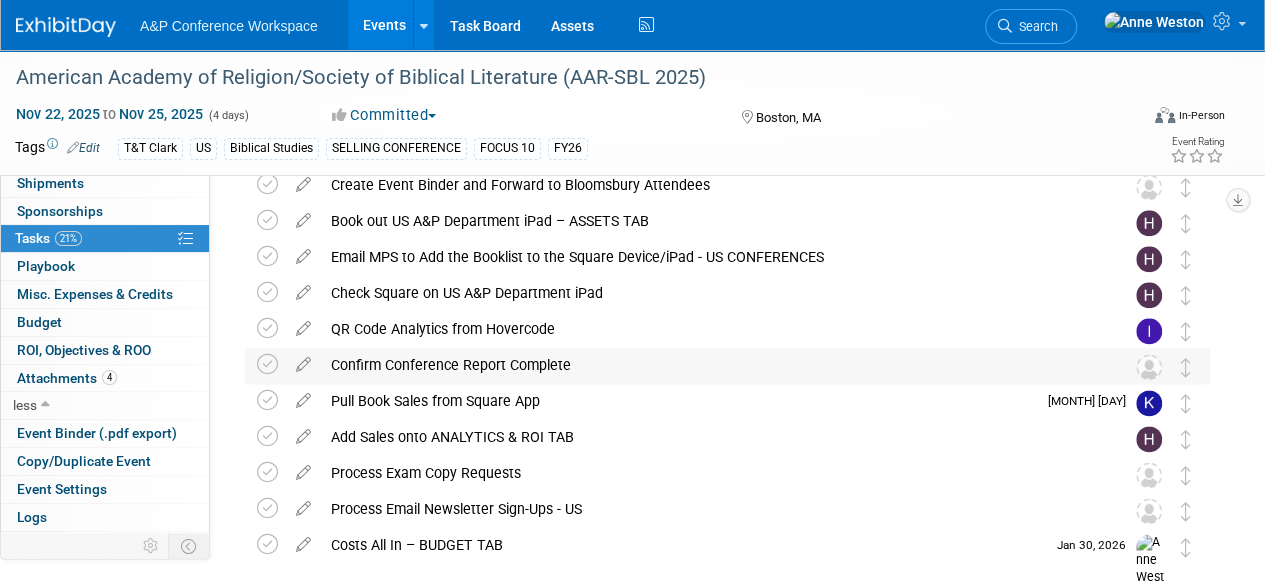 scroll, scrollTop: 1000, scrollLeft: 0, axis: vertical 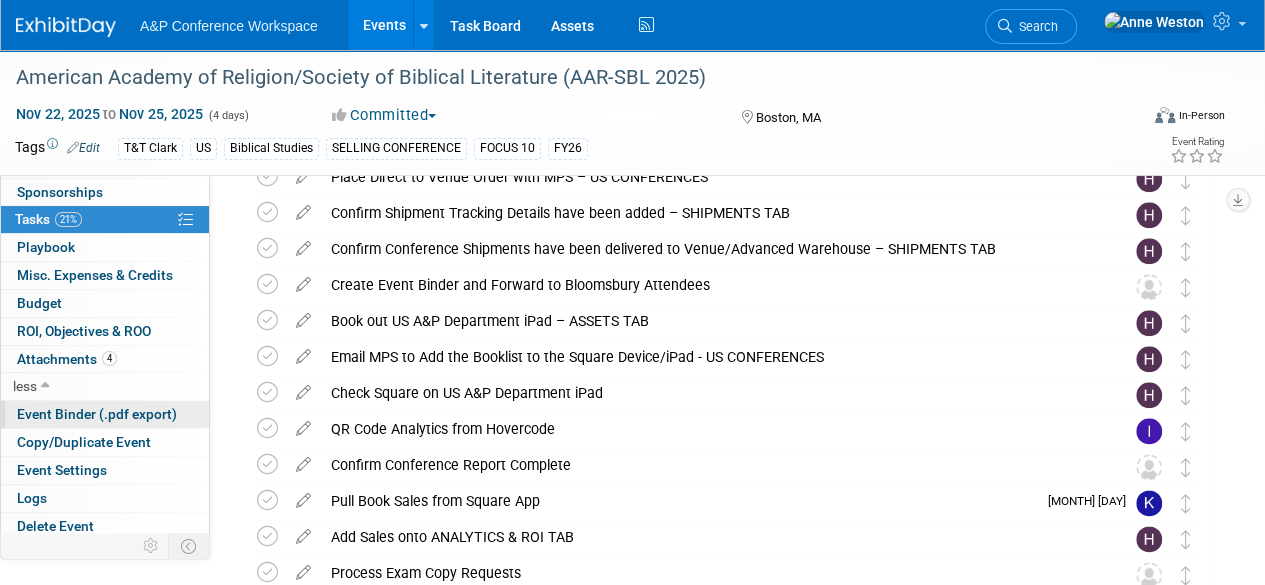 click on "Event Binder (.pdf export)" at bounding box center (97, 414) 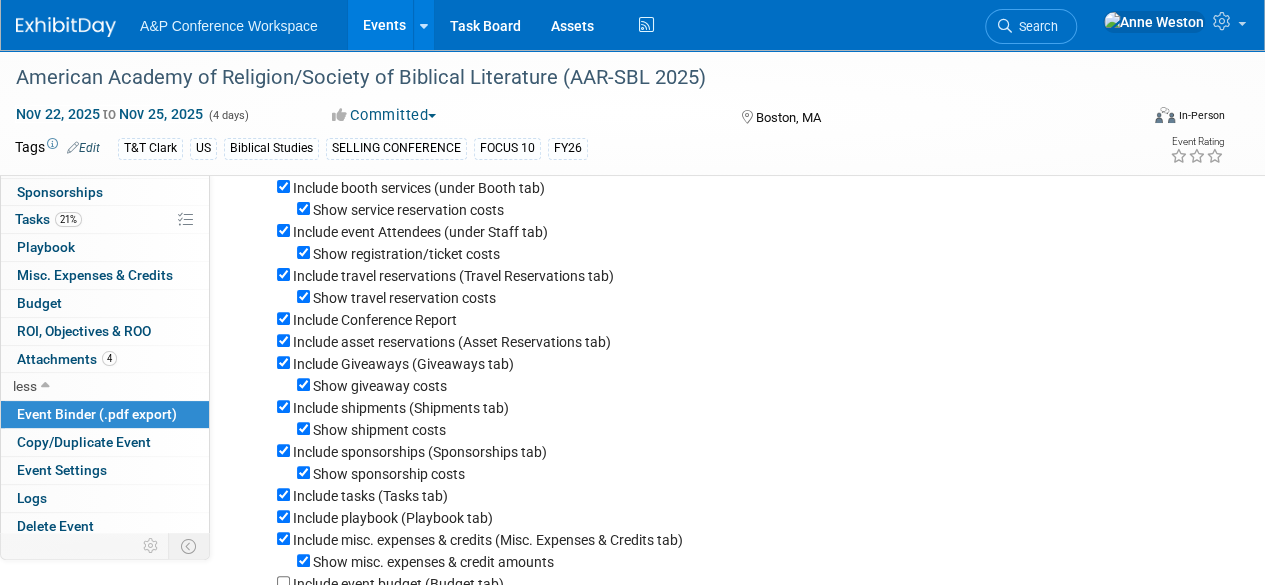 scroll, scrollTop: 0, scrollLeft: 0, axis: both 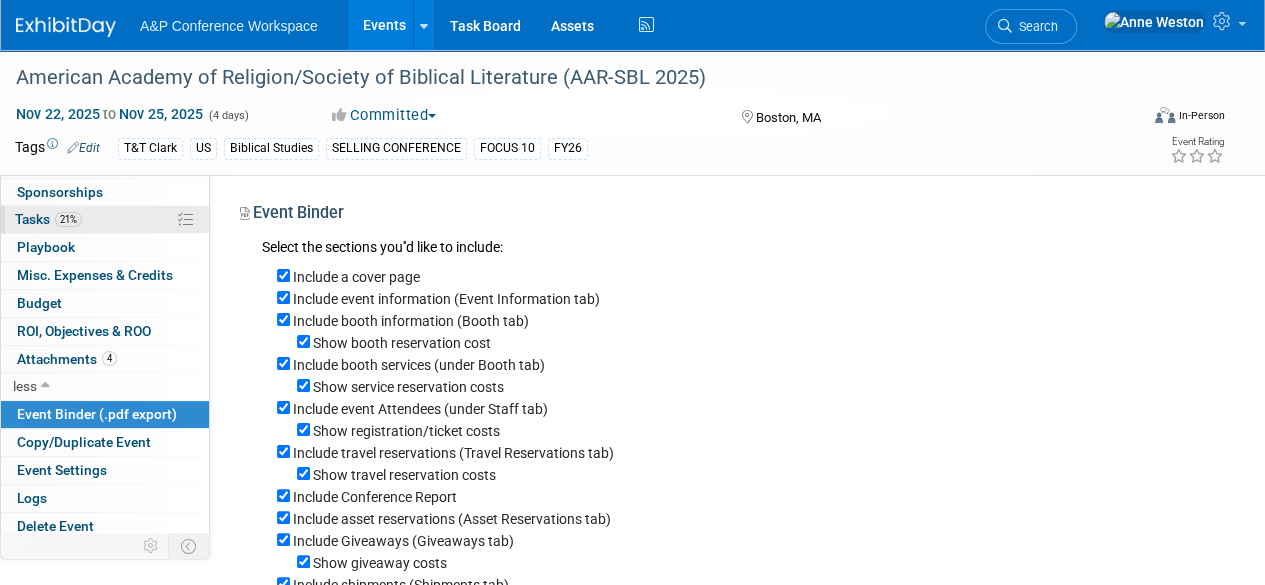 click on "Tasks 21%" at bounding box center (48, 219) 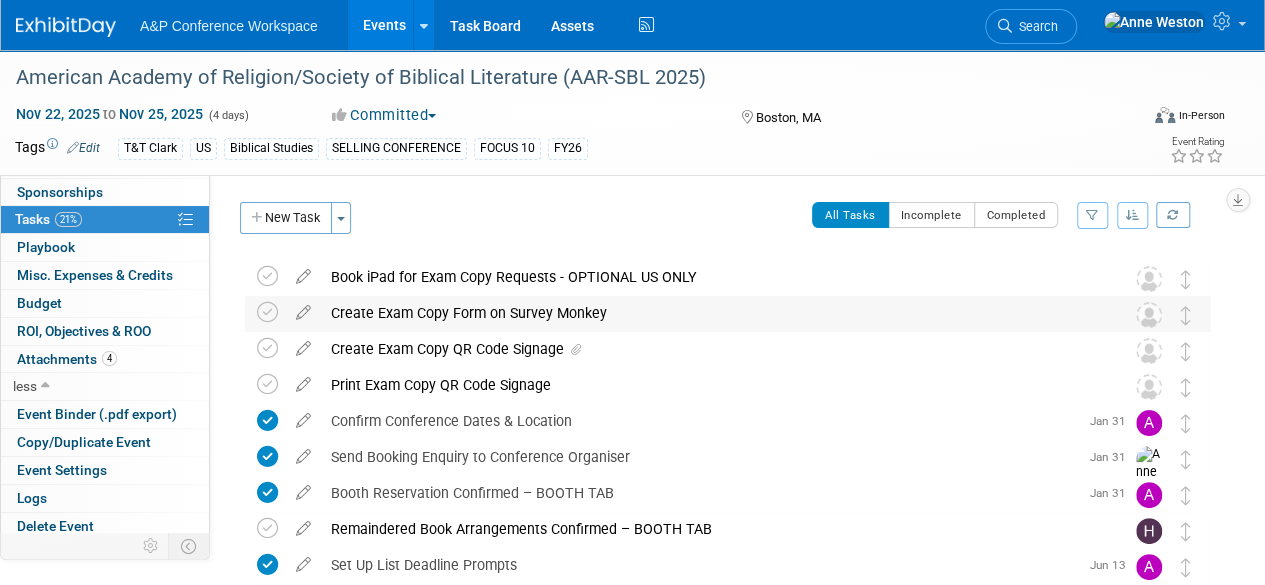 click on "Create Exam Copy Form on Survey Monkey" at bounding box center (708, 313) 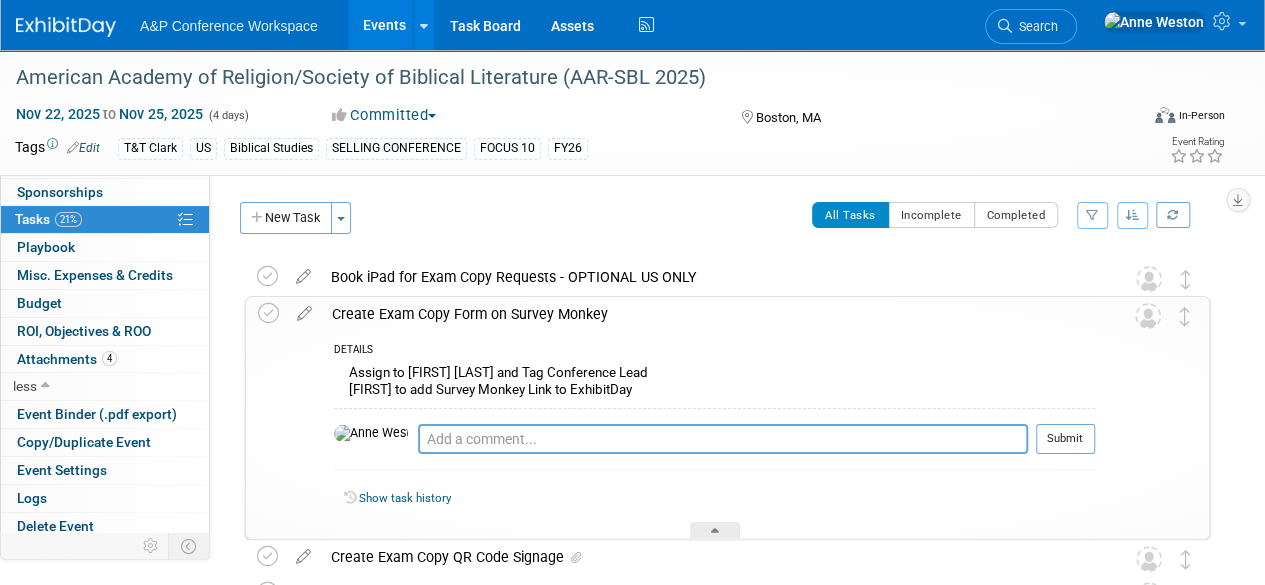 click on "Create Exam Copy Form on Survey Monkey" at bounding box center [708, 314] 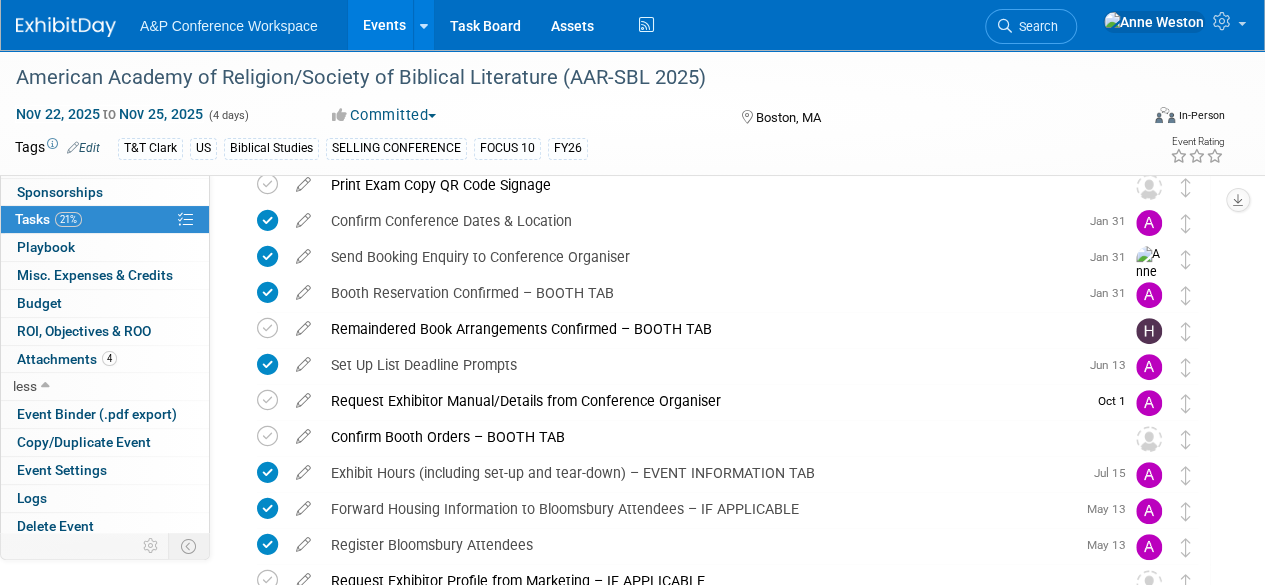 scroll, scrollTop: 0, scrollLeft: 0, axis: both 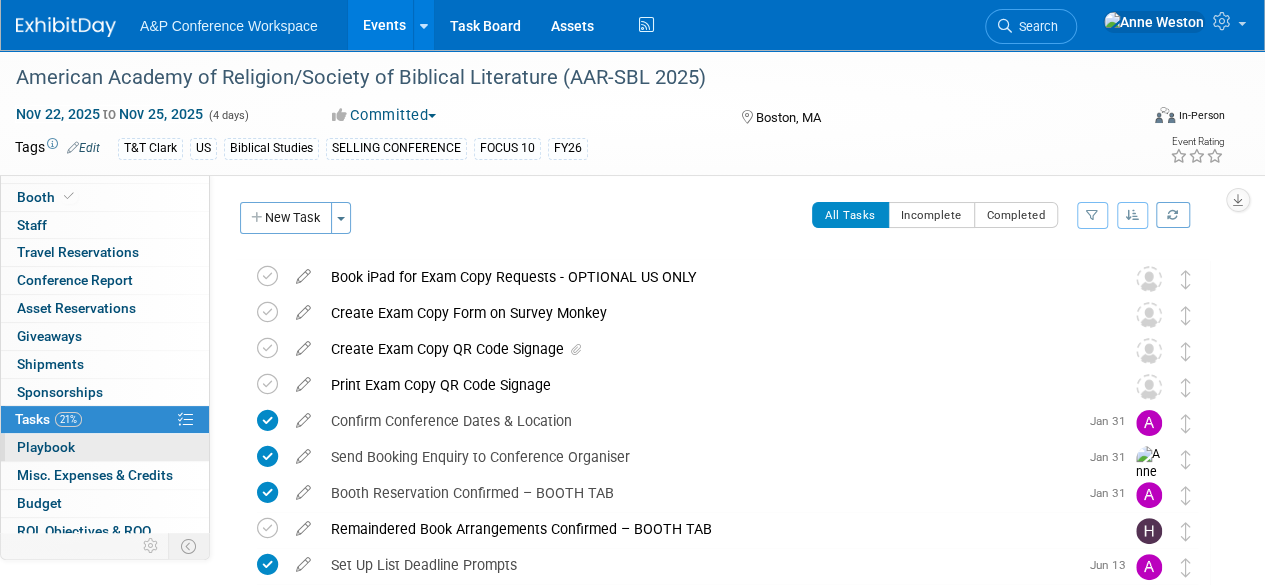 click on "Playbook 0" at bounding box center (46, 447) 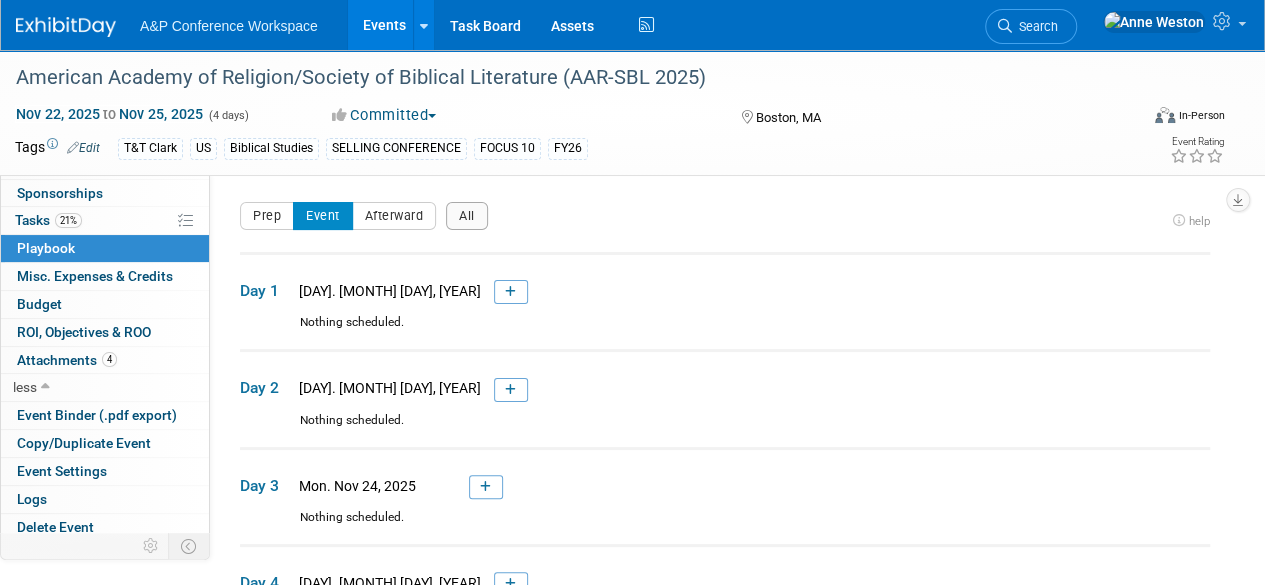 scroll, scrollTop: 219, scrollLeft: 0, axis: vertical 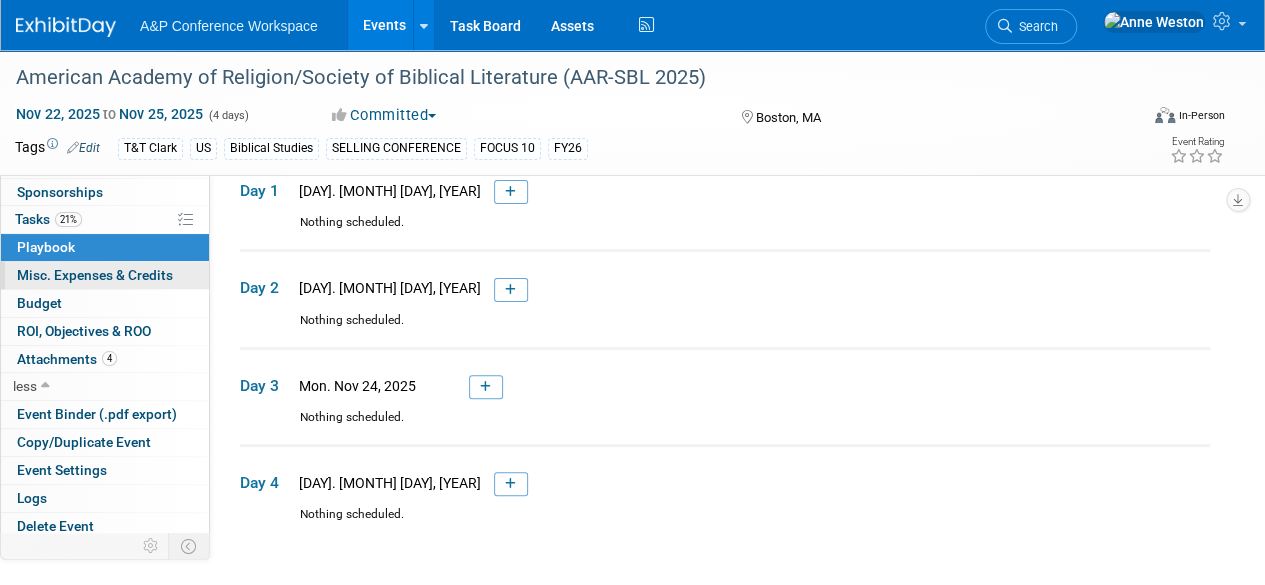 click on "Misc. Expenses & Credits 0" at bounding box center [95, 275] 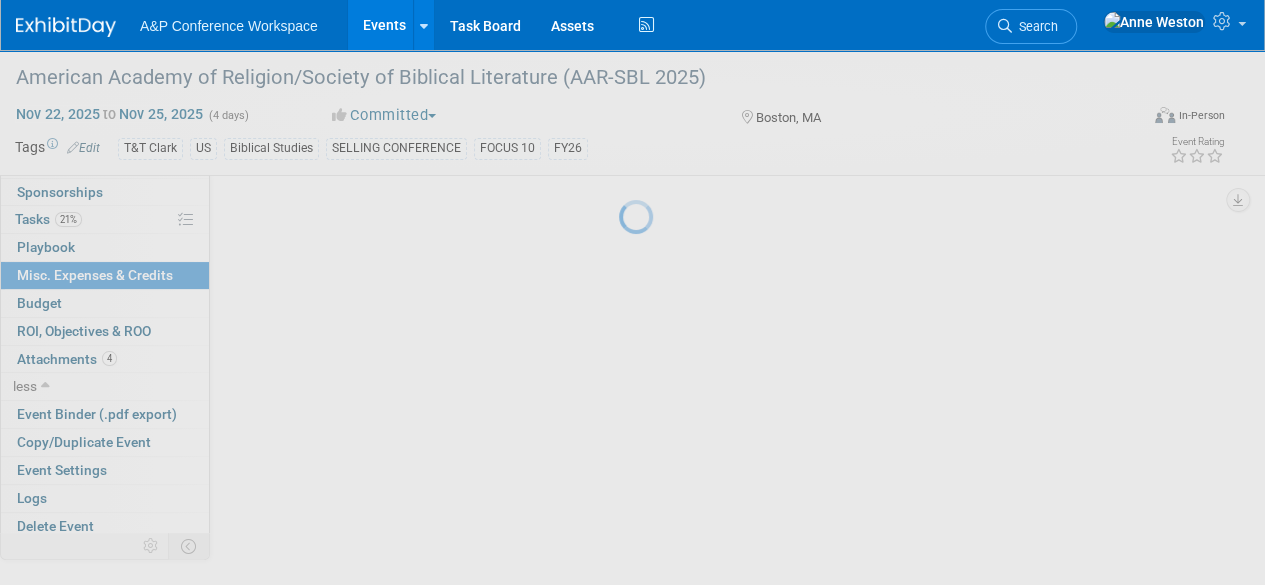 scroll, scrollTop: 0, scrollLeft: 0, axis: both 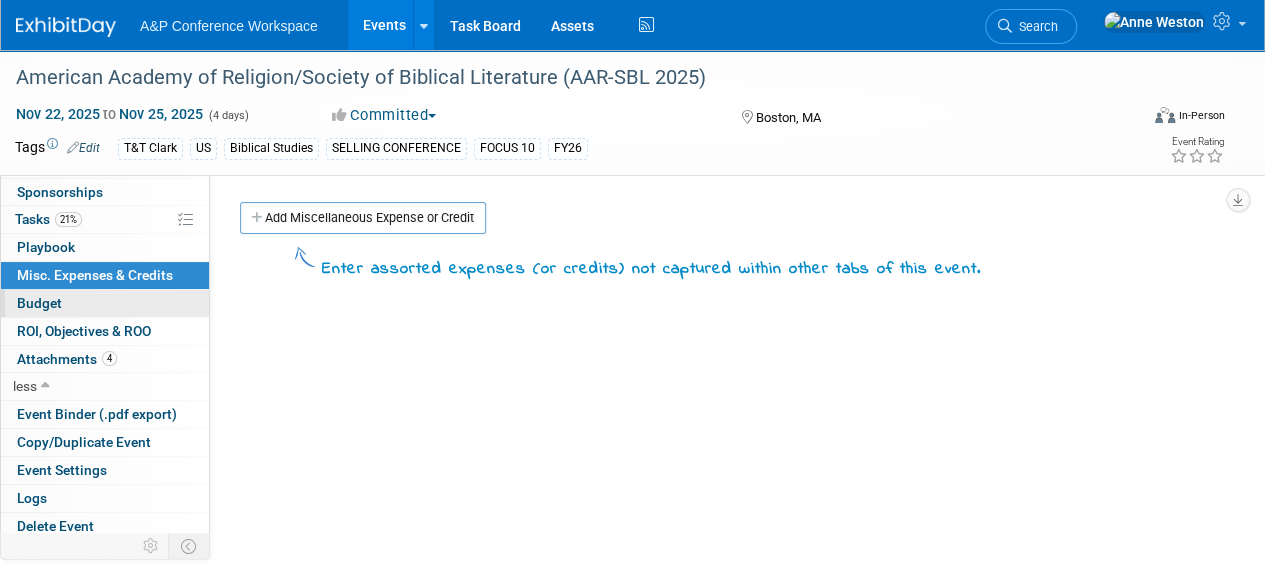 click on "Budget" at bounding box center (39, 303) 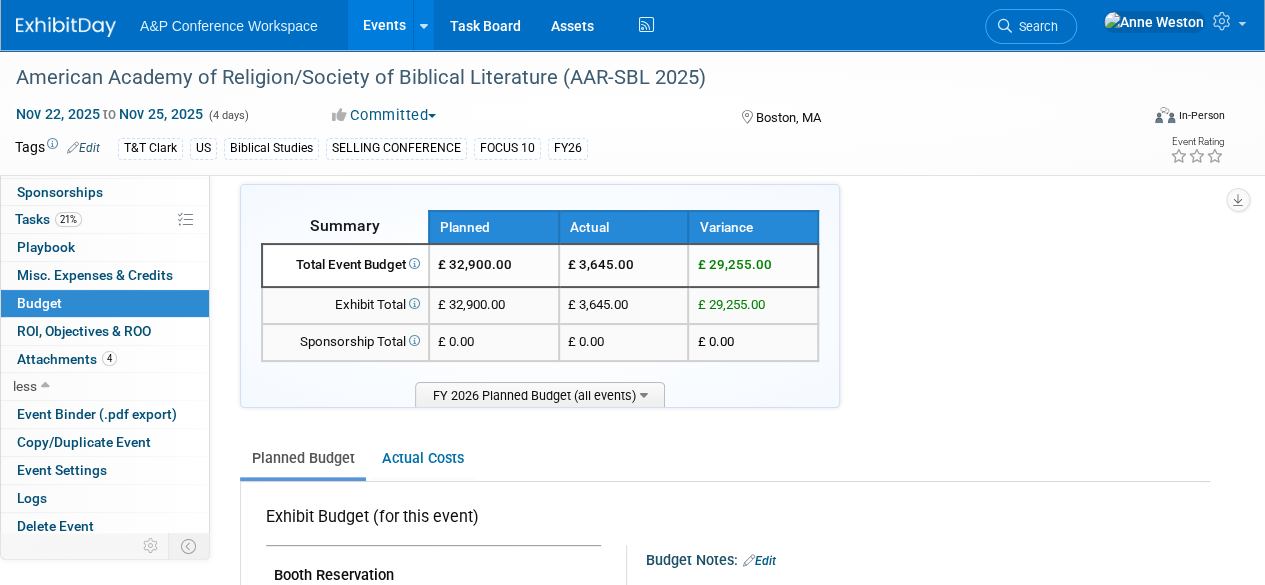 scroll, scrollTop: 0, scrollLeft: 0, axis: both 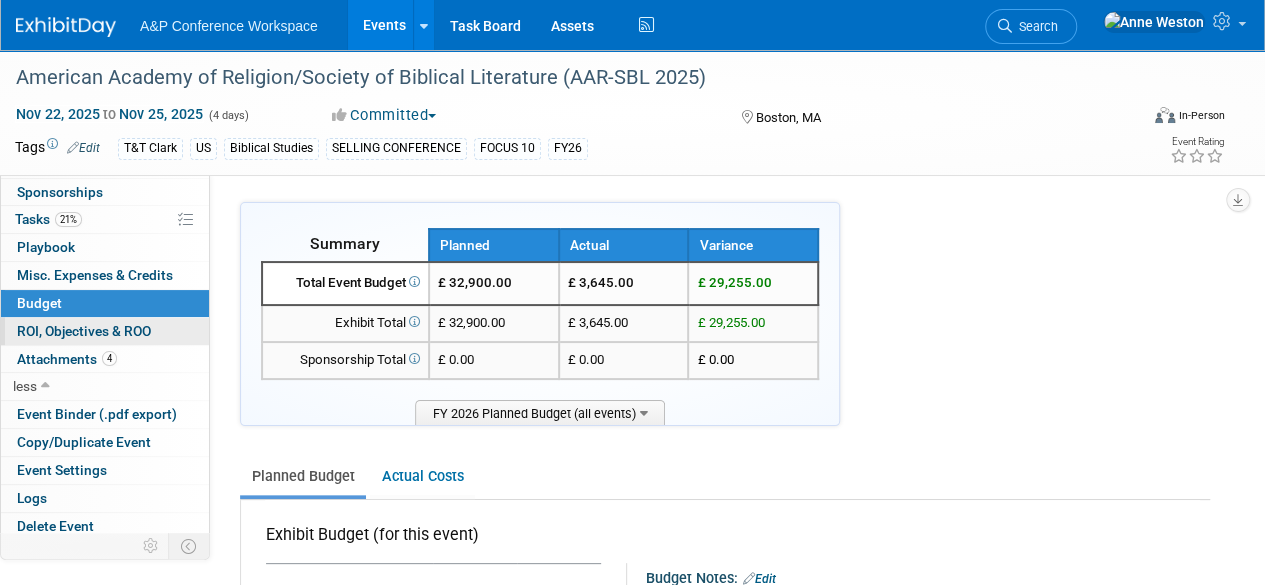 click on "ROI, Objectives & ROO 0" at bounding box center (84, 331) 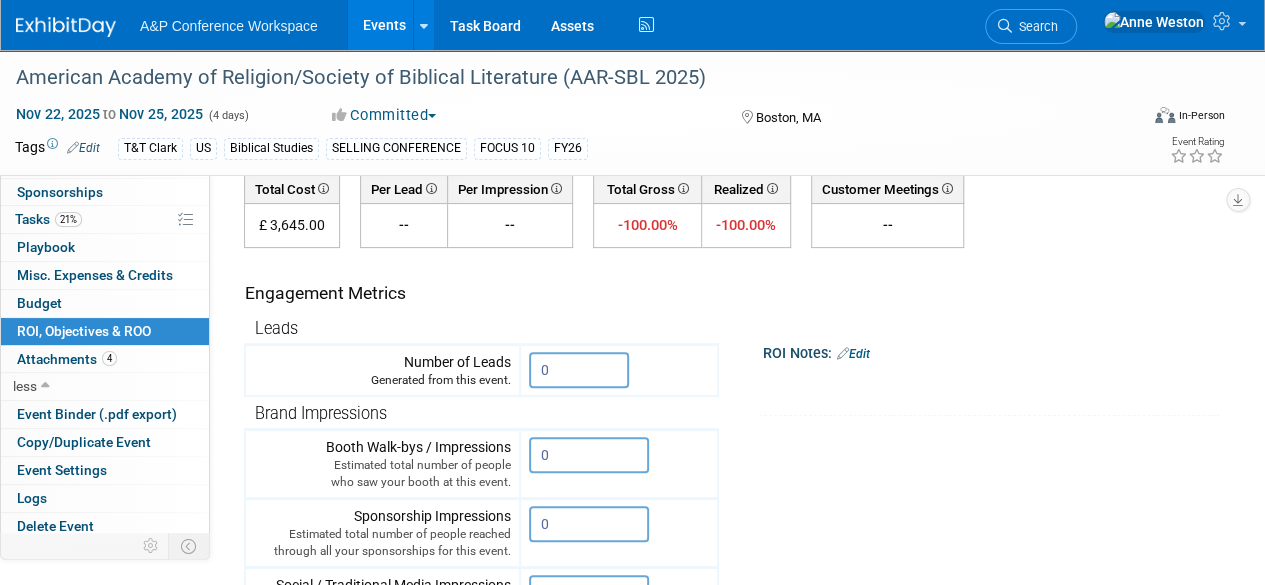 scroll, scrollTop: 100, scrollLeft: 0, axis: vertical 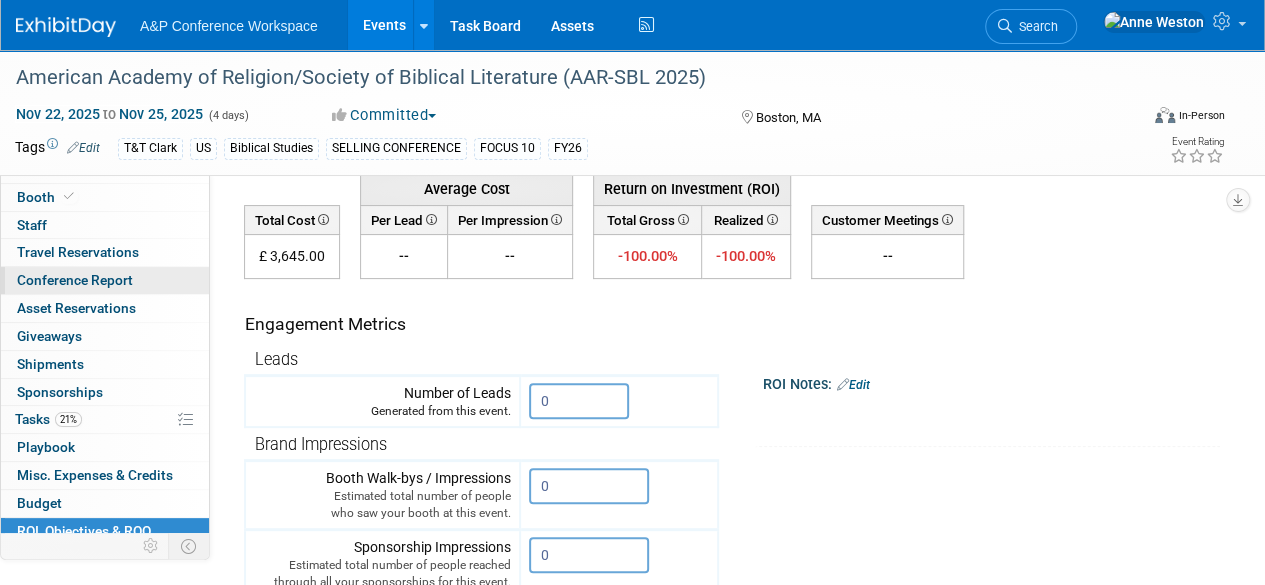 click on "Conference Report" at bounding box center [75, 280] 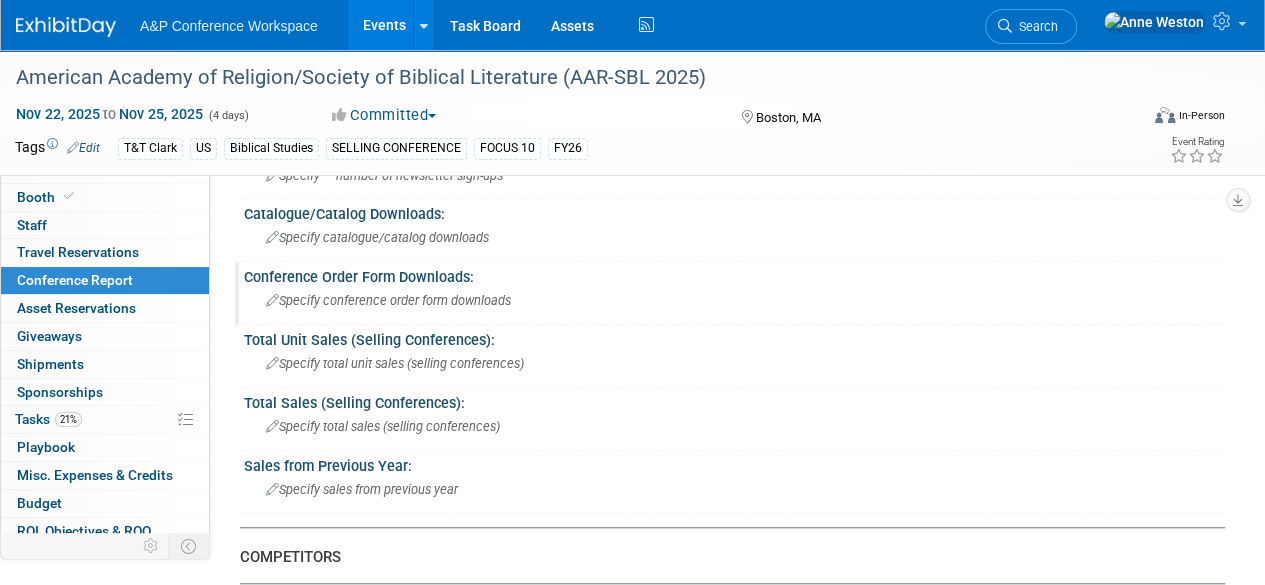 scroll, scrollTop: 500, scrollLeft: 0, axis: vertical 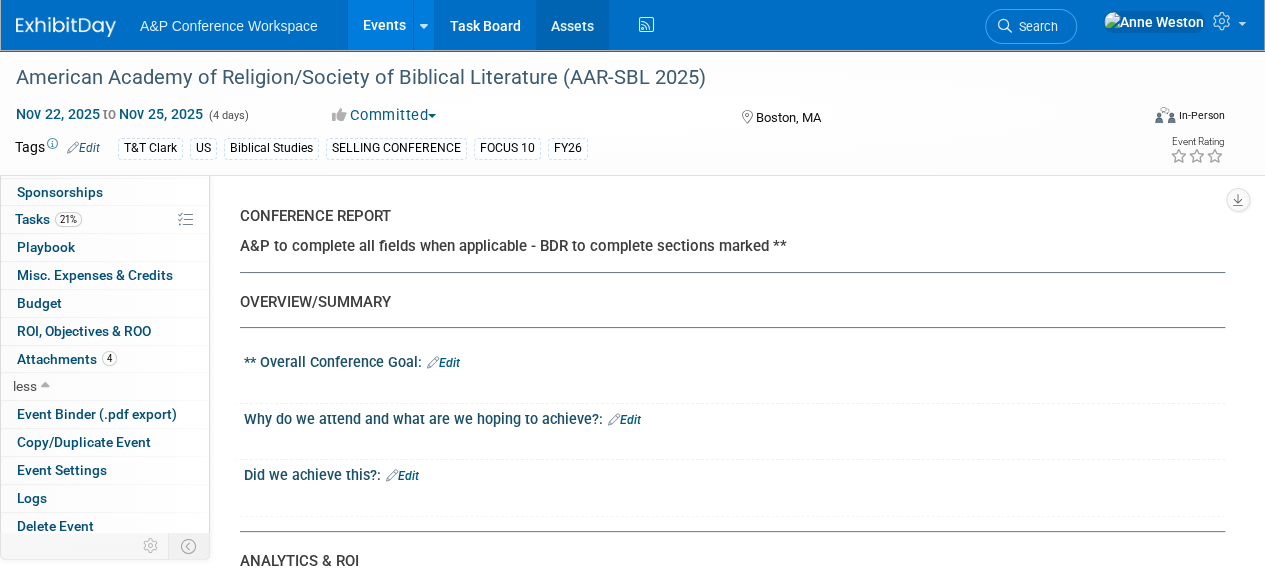 click on "Assets" at bounding box center (572, 25) 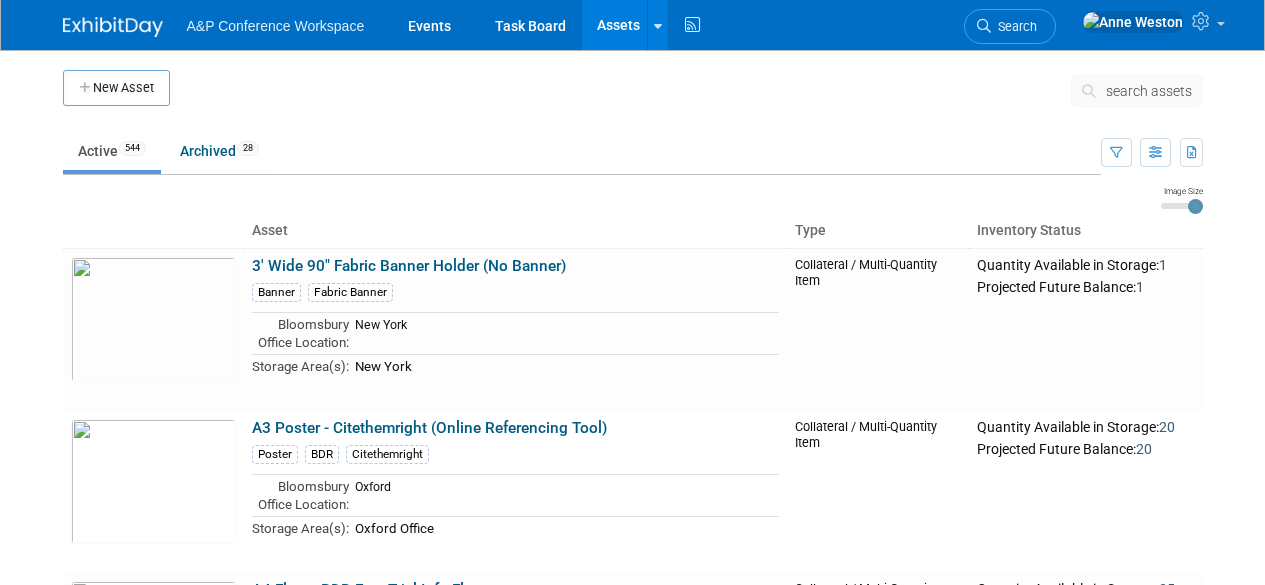 scroll, scrollTop: 0, scrollLeft: 0, axis: both 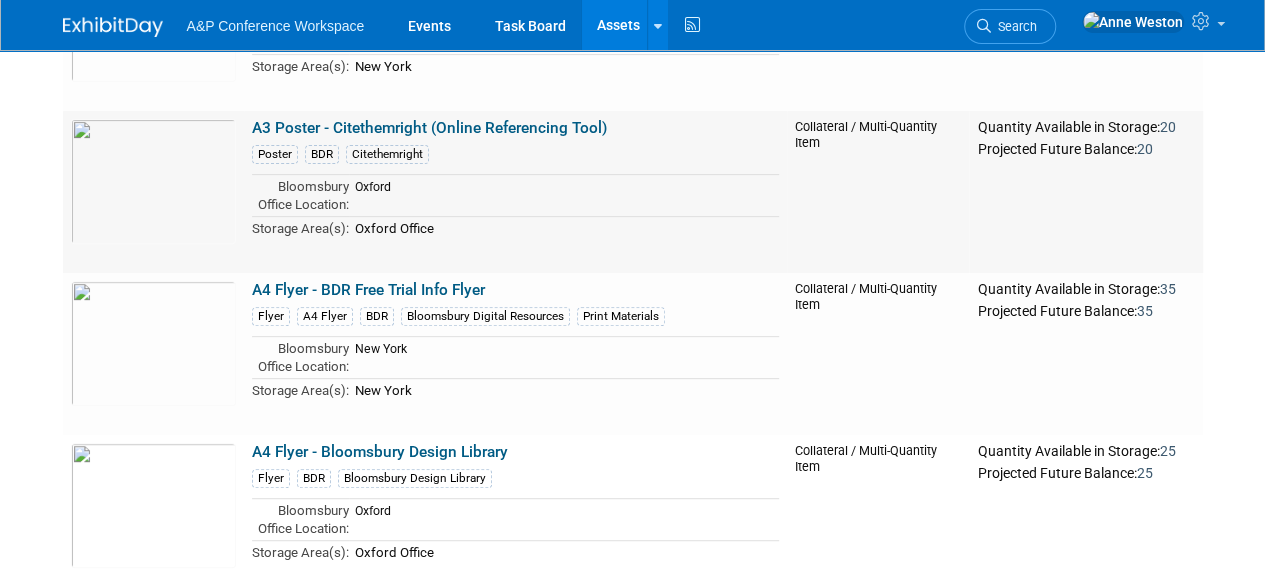 click on "A3 Poster - Citethemright (Online Referencing Tool)" at bounding box center (429, 128) 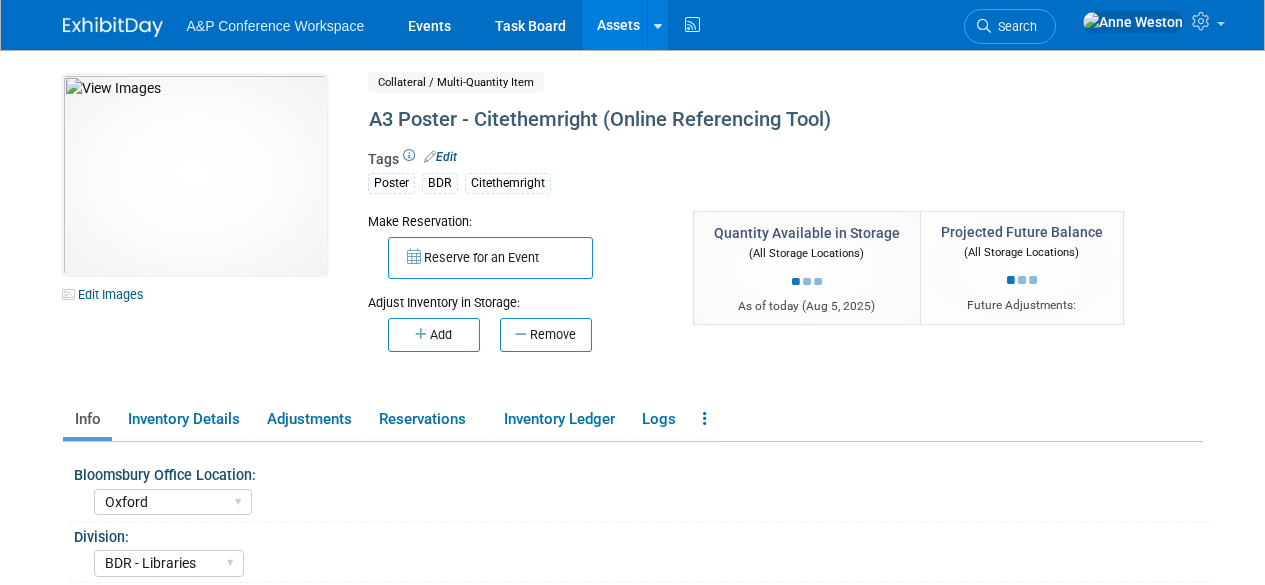 select on "Oxford" 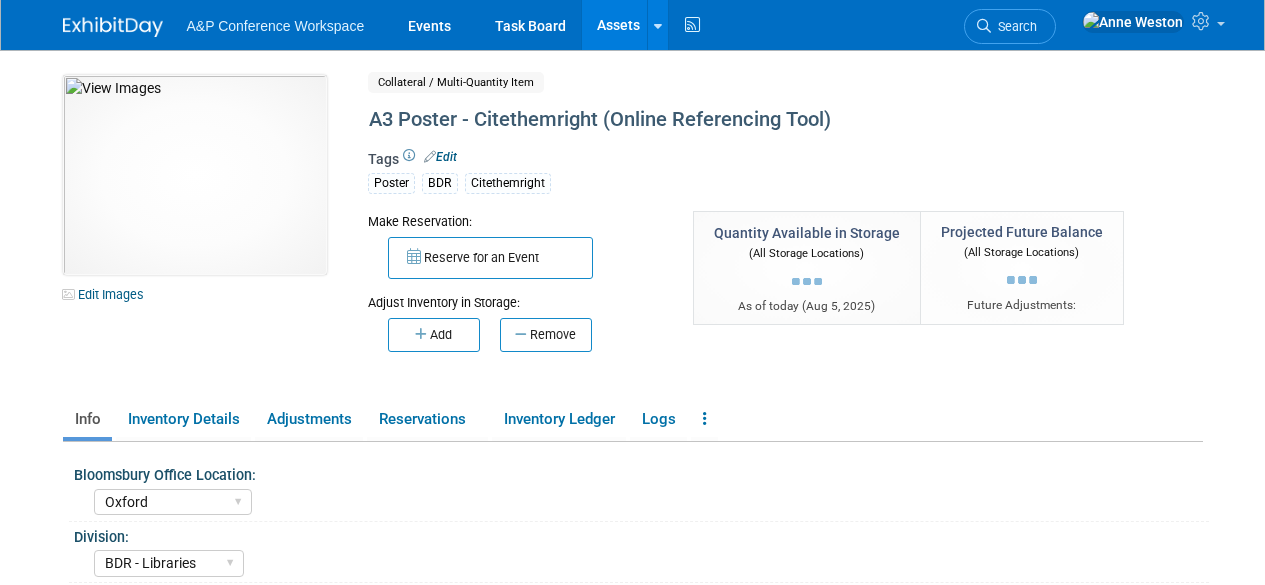 select on "BDR - Libraries" 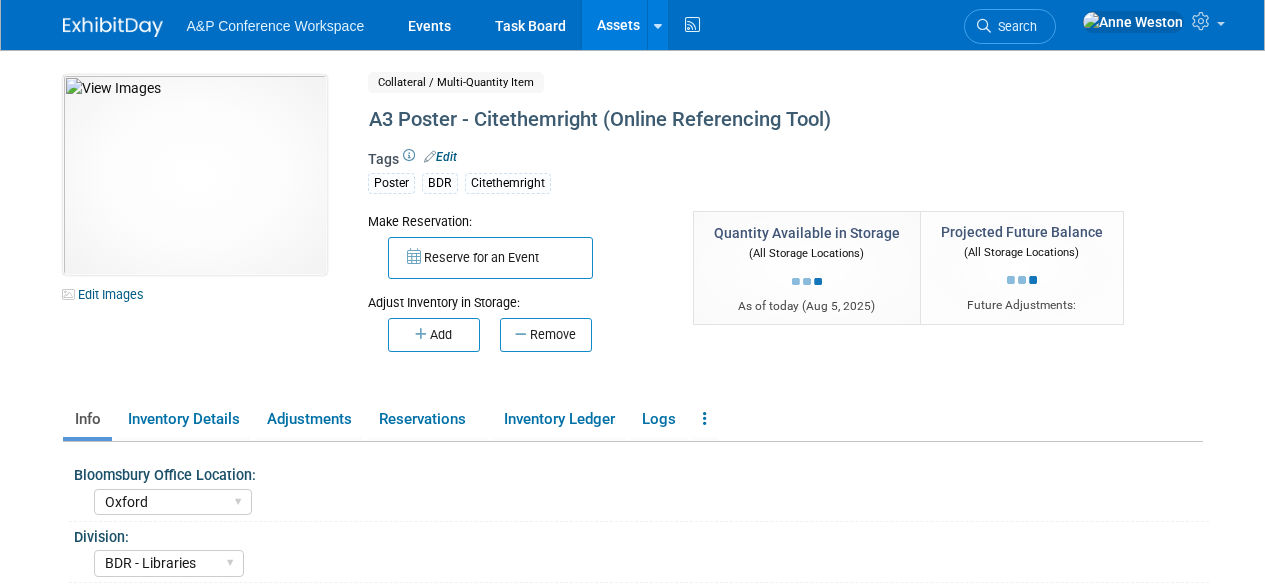scroll, scrollTop: 0, scrollLeft: 0, axis: both 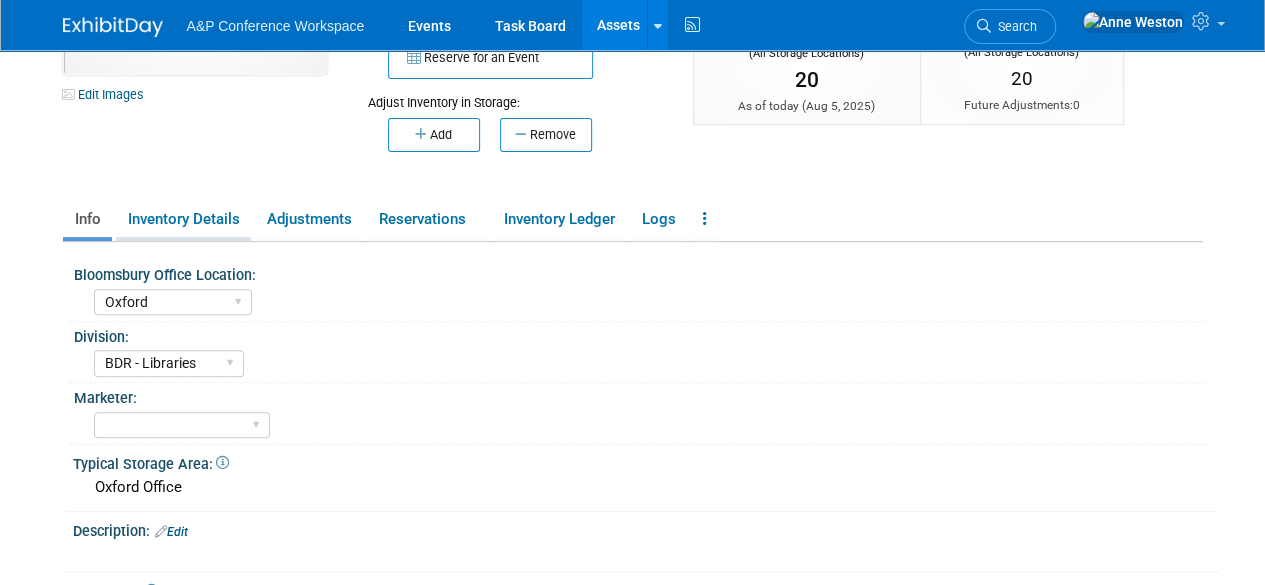 click on "Inventory Details" at bounding box center (183, 219) 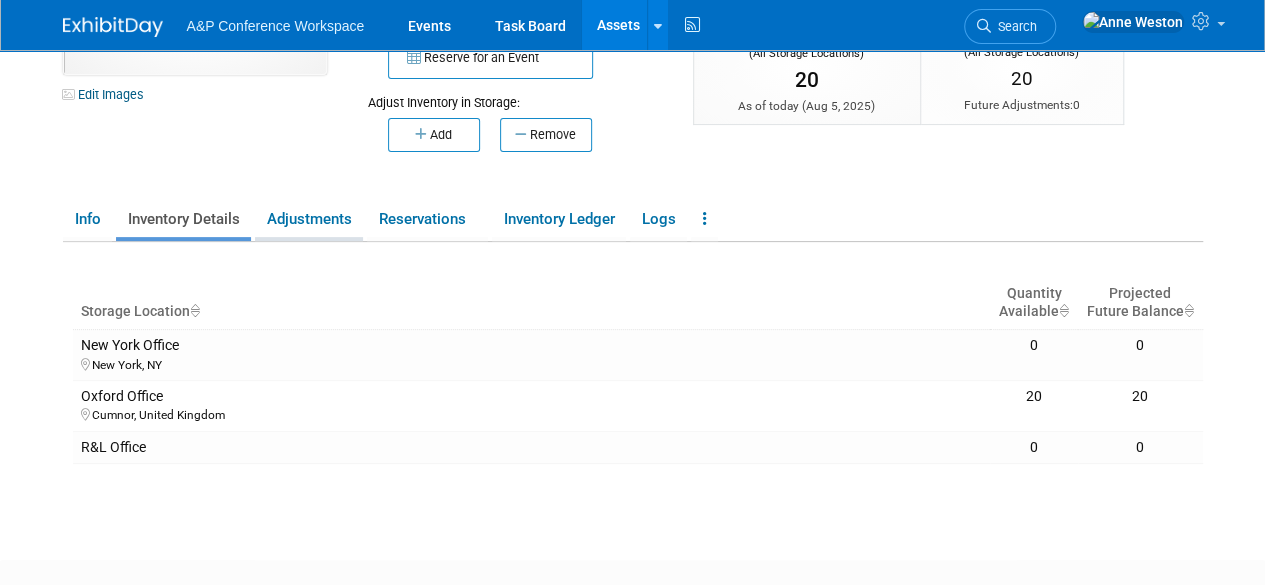 click on "Adjustments" at bounding box center (309, 219) 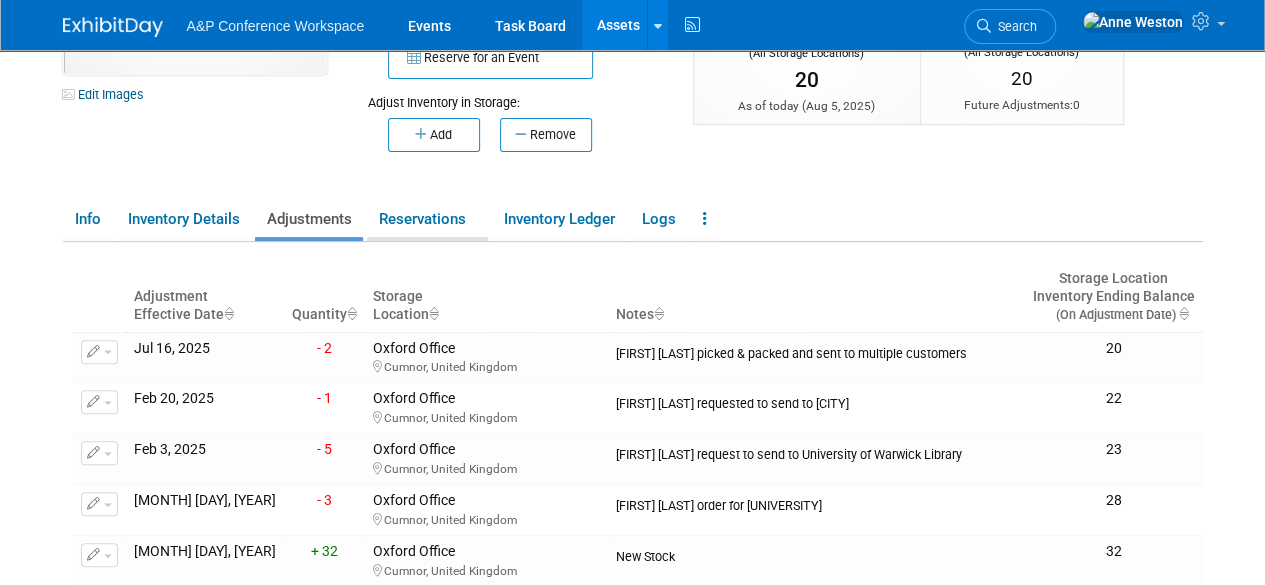 click on "Reservations" at bounding box center [427, 219] 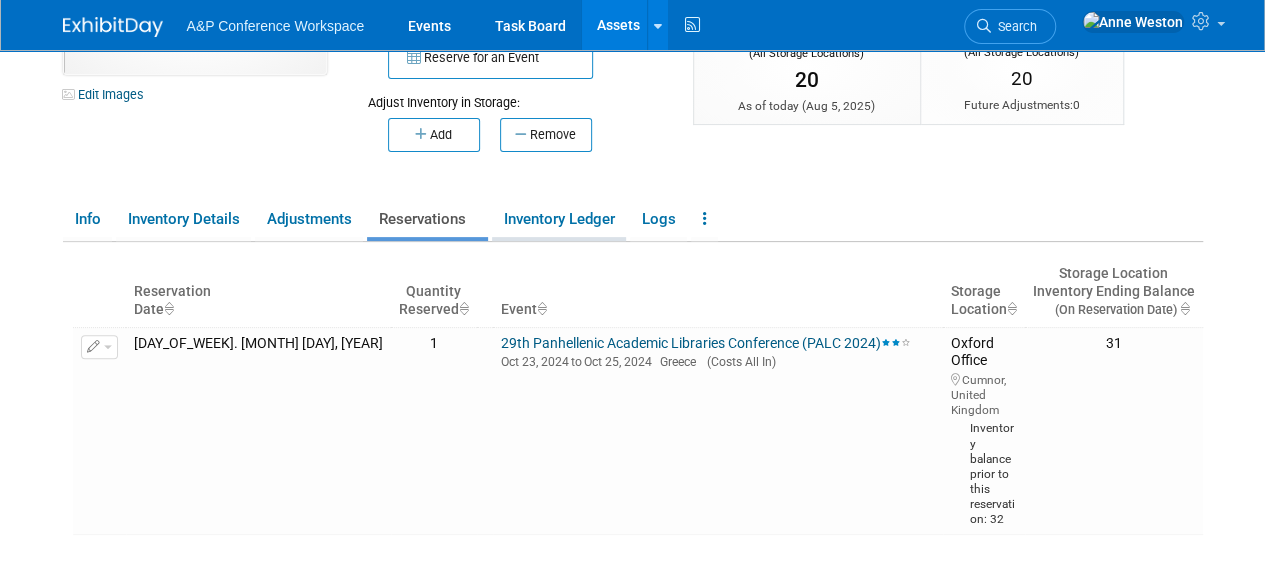 click on "Inventory Ledger" at bounding box center (559, 219) 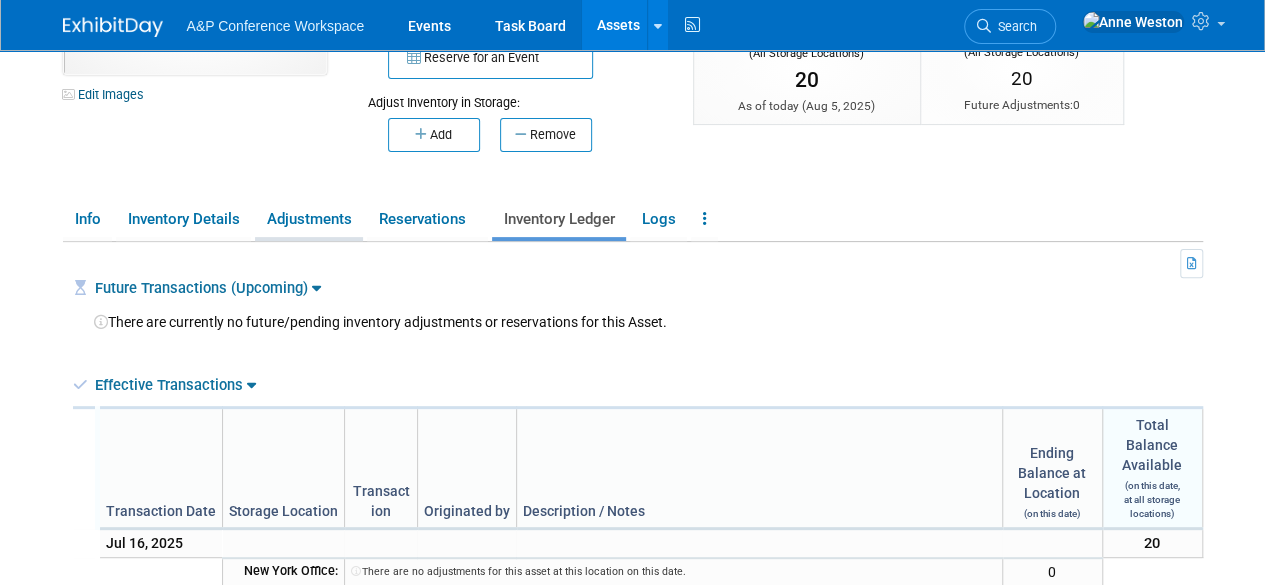 click on "Adjustments" at bounding box center [309, 219] 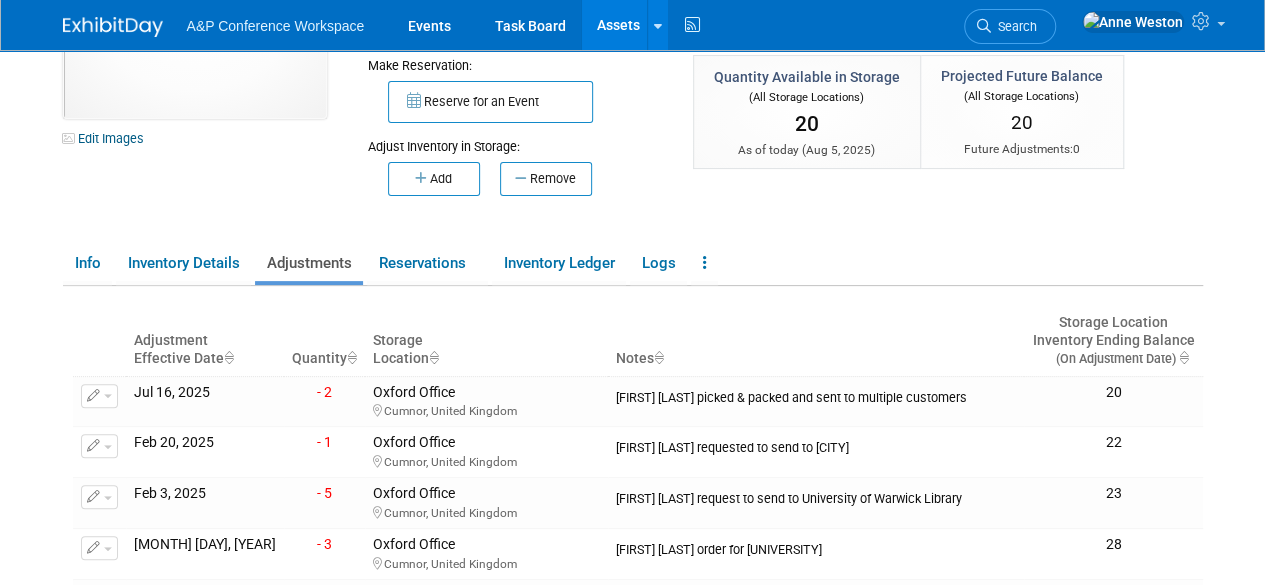 scroll, scrollTop: 100, scrollLeft: 0, axis: vertical 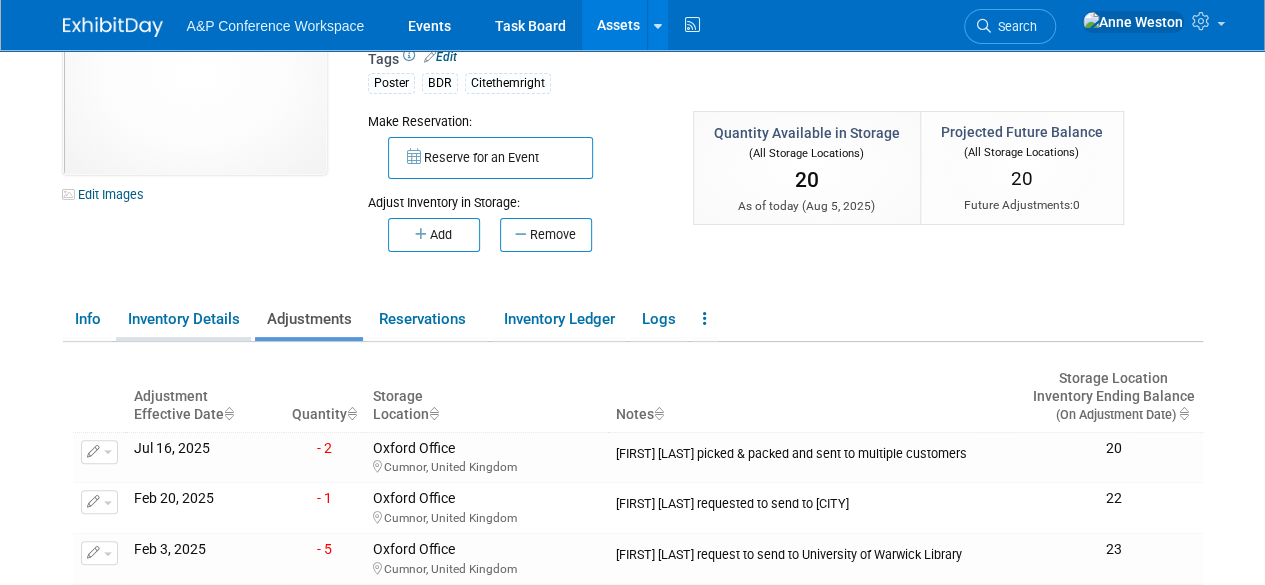 click on "Inventory Details" at bounding box center [183, 319] 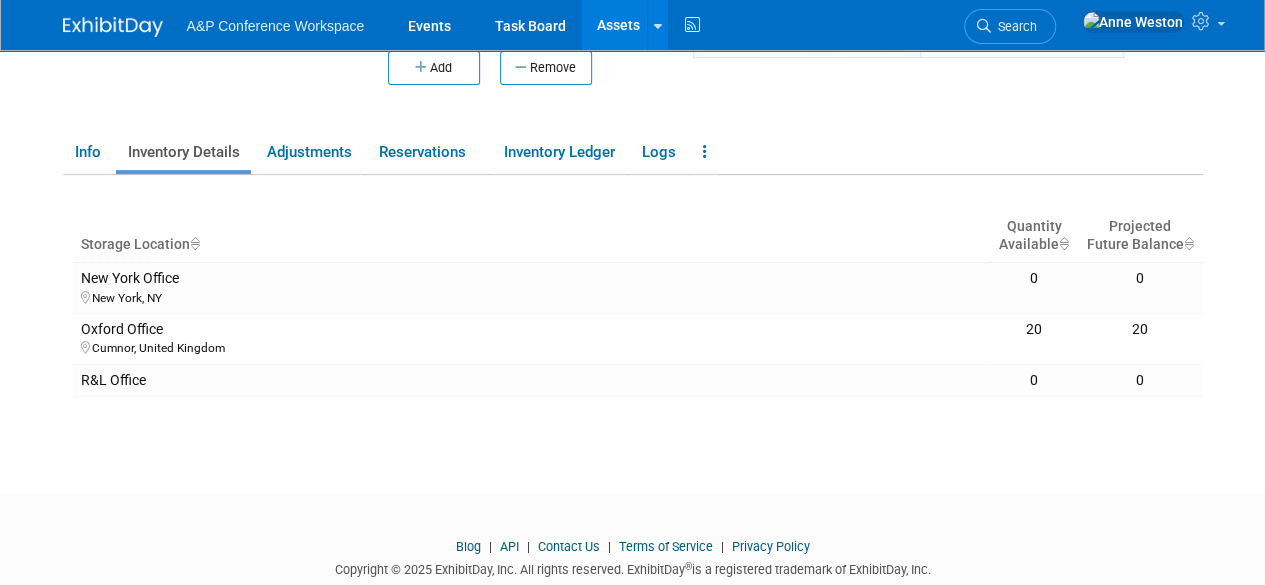 scroll, scrollTop: 300, scrollLeft: 0, axis: vertical 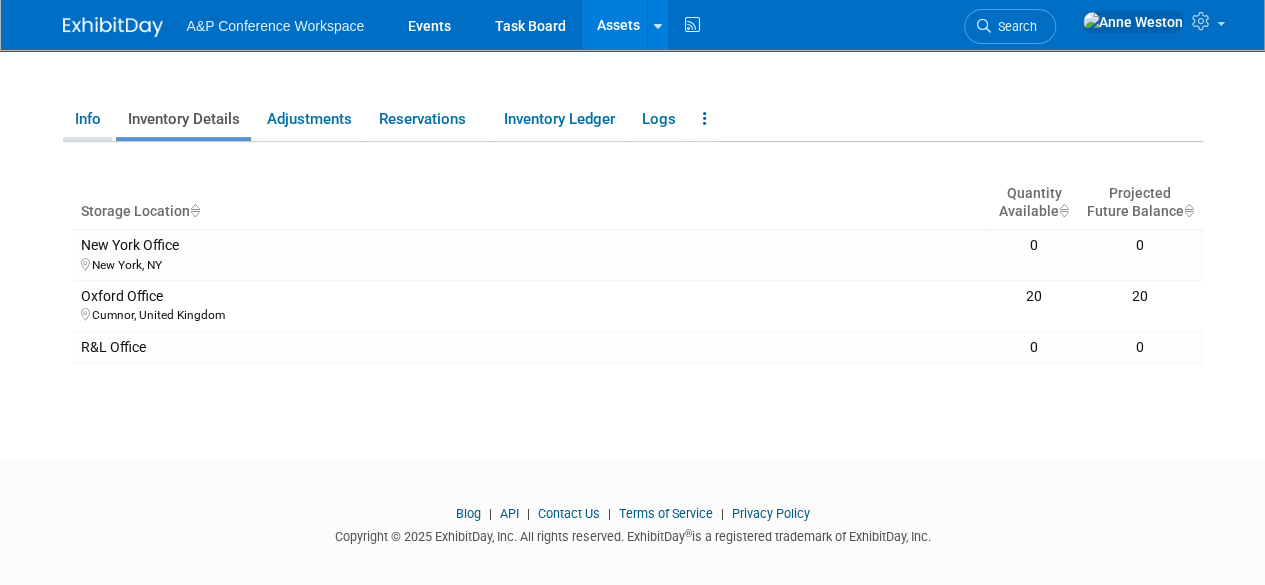 click on "Info" at bounding box center [87, 119] 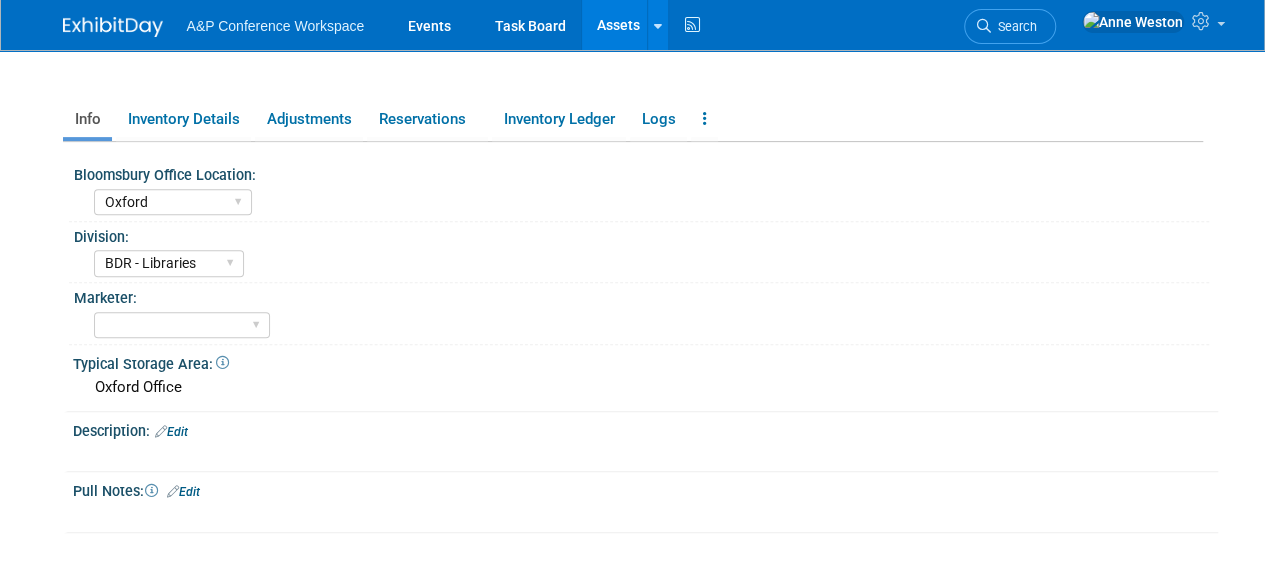 click on "Assets" at bounding box center [618, 25] 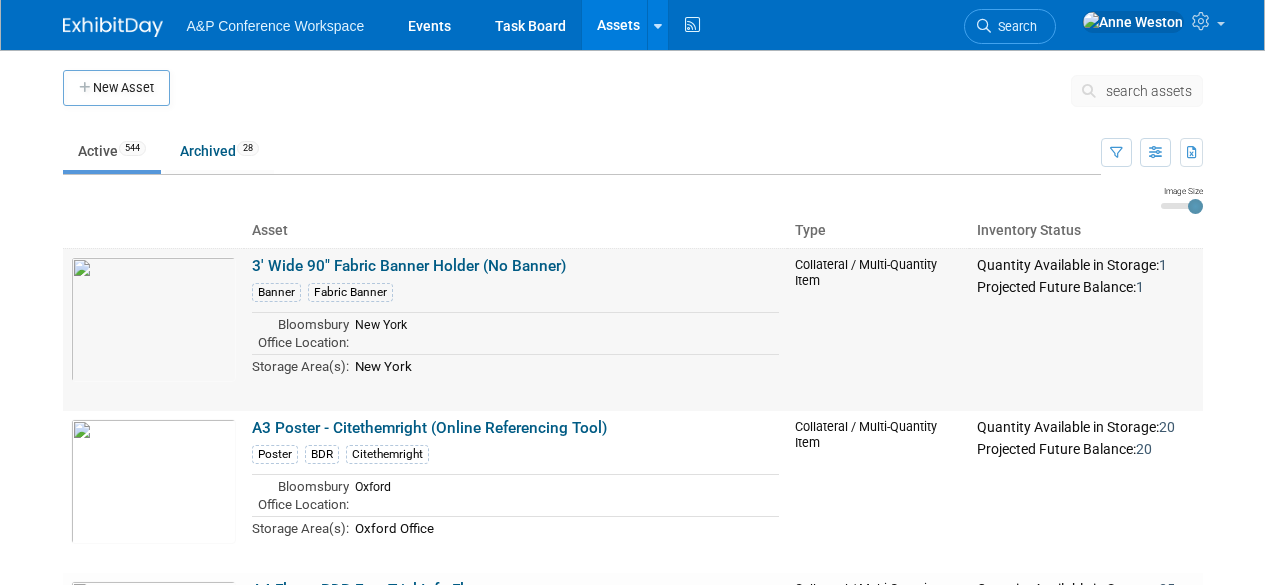 scroll, scrollTop: 0, scrollLeft: 0, axis: both 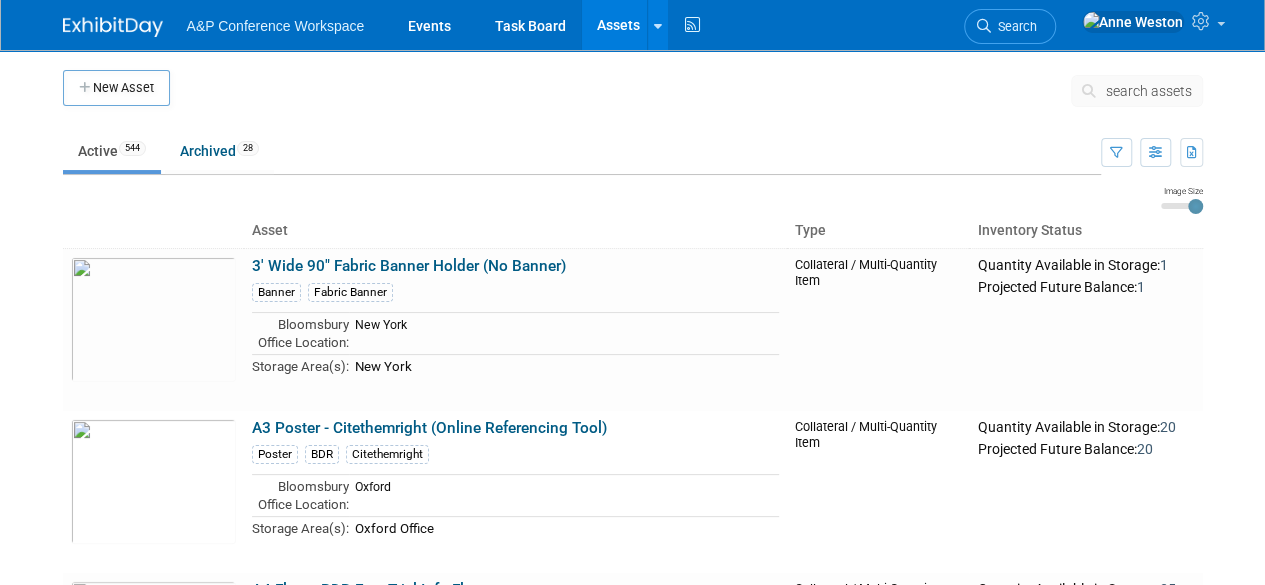 click on "search assets" at bounding box center (1149, 91) 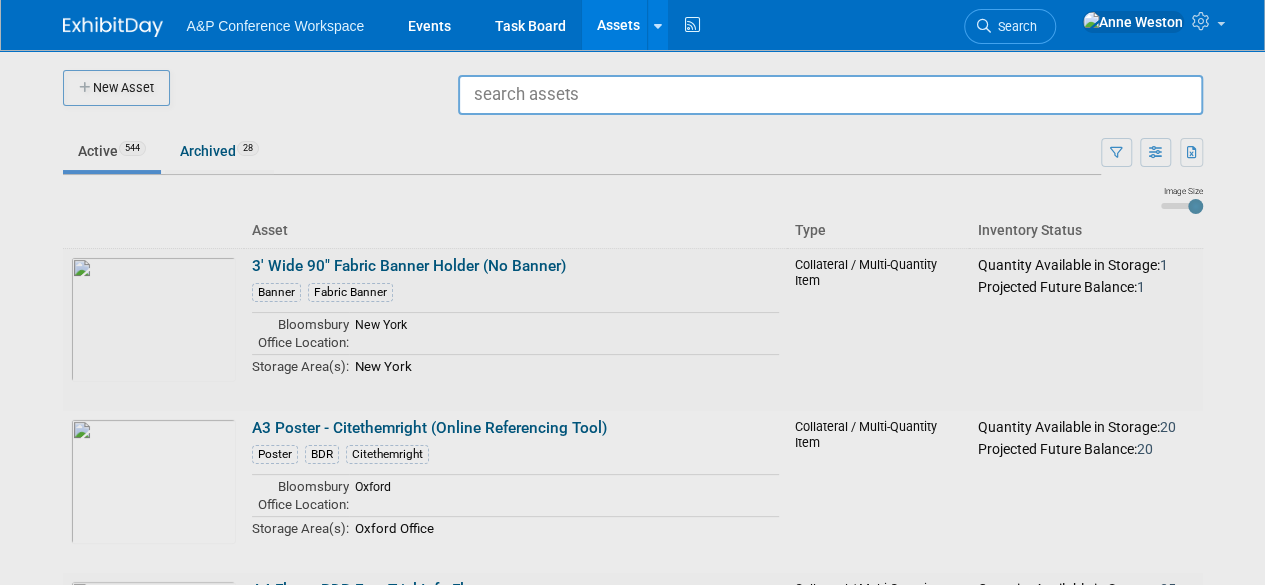 click at bounding box center (830, 95) 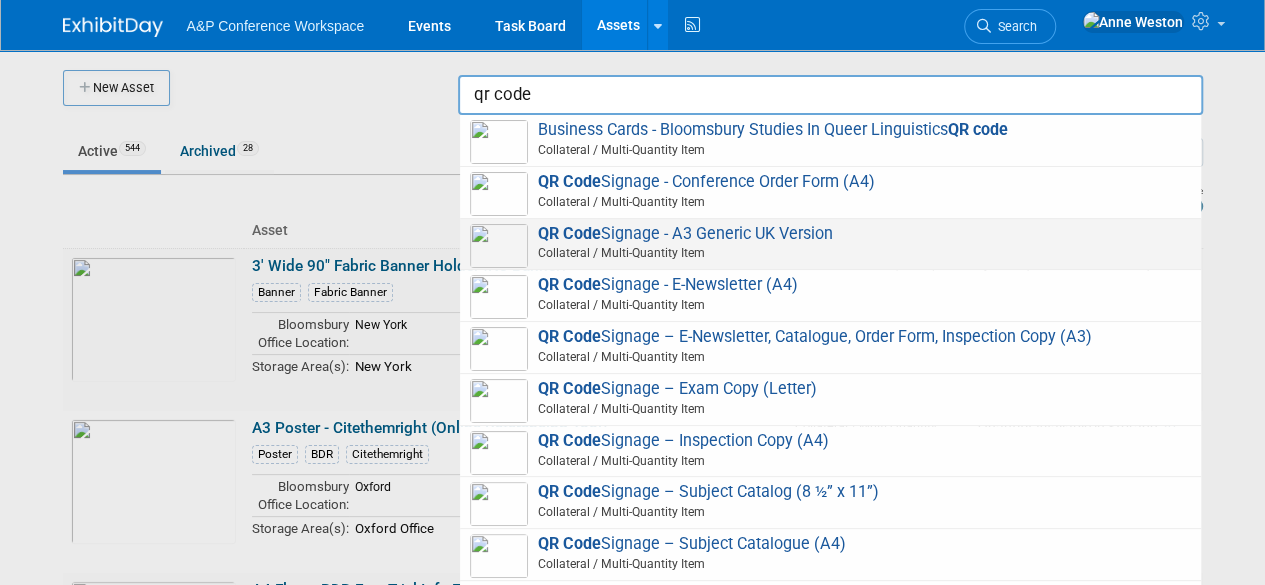 click on "QR Code  Signage - A3 Generic UK Version Collateral / Multi-Quantity Item" at bounding box center (830, 244) 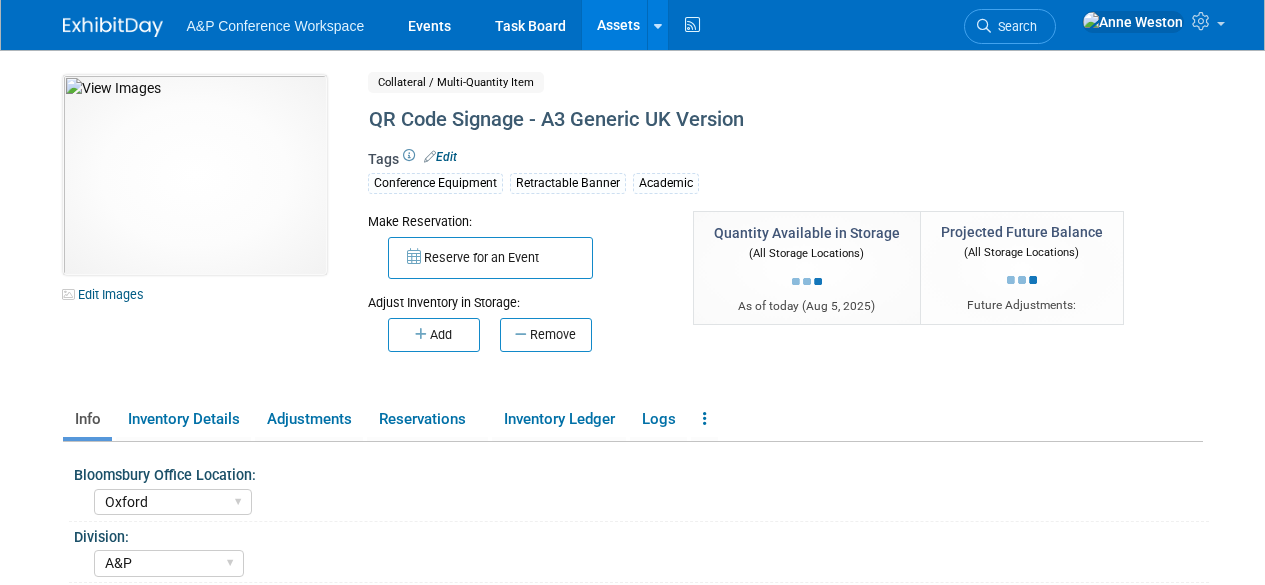 select on "Oxford" 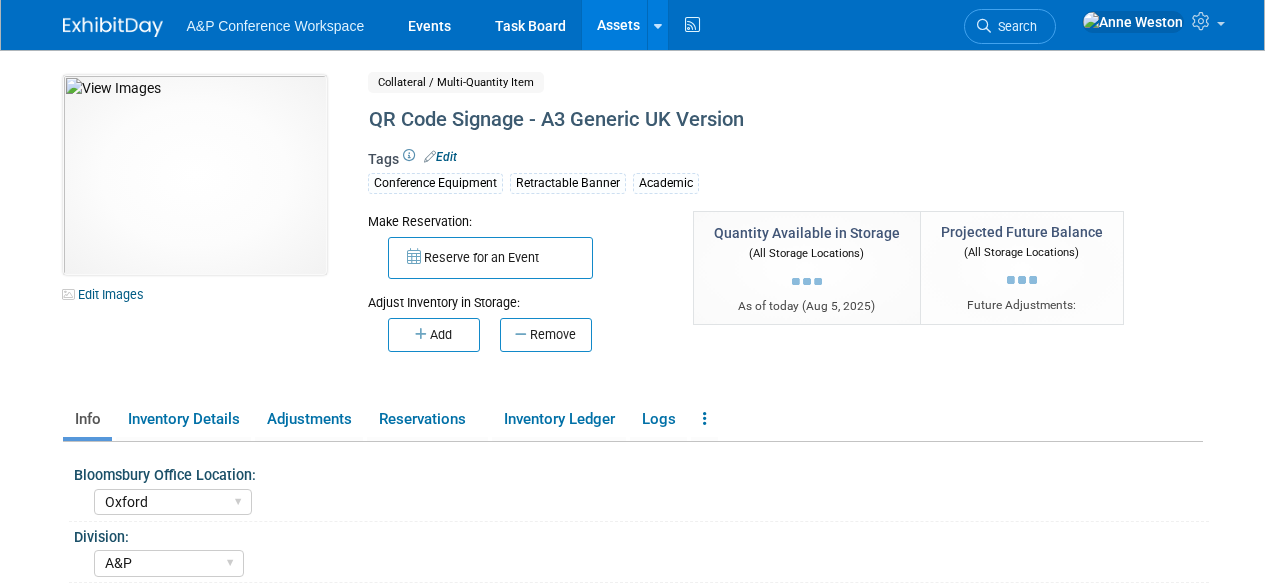 scroll, scrollTop: 0, scrollLeft: 0, axis: both 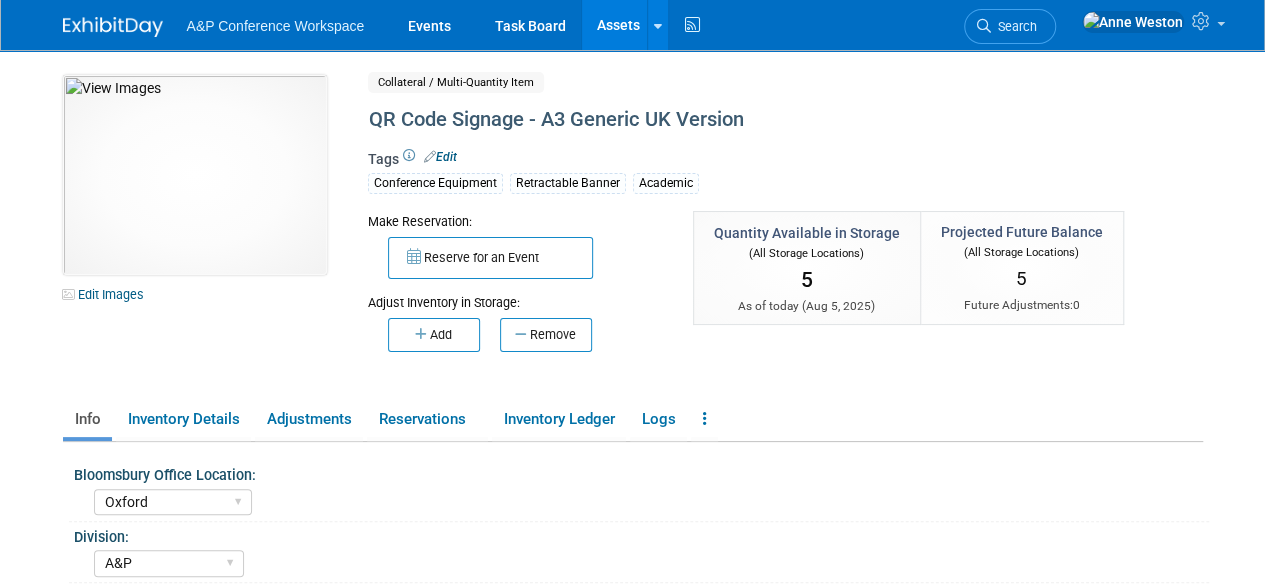 click on "Assets" at bounding box center [618, 25] 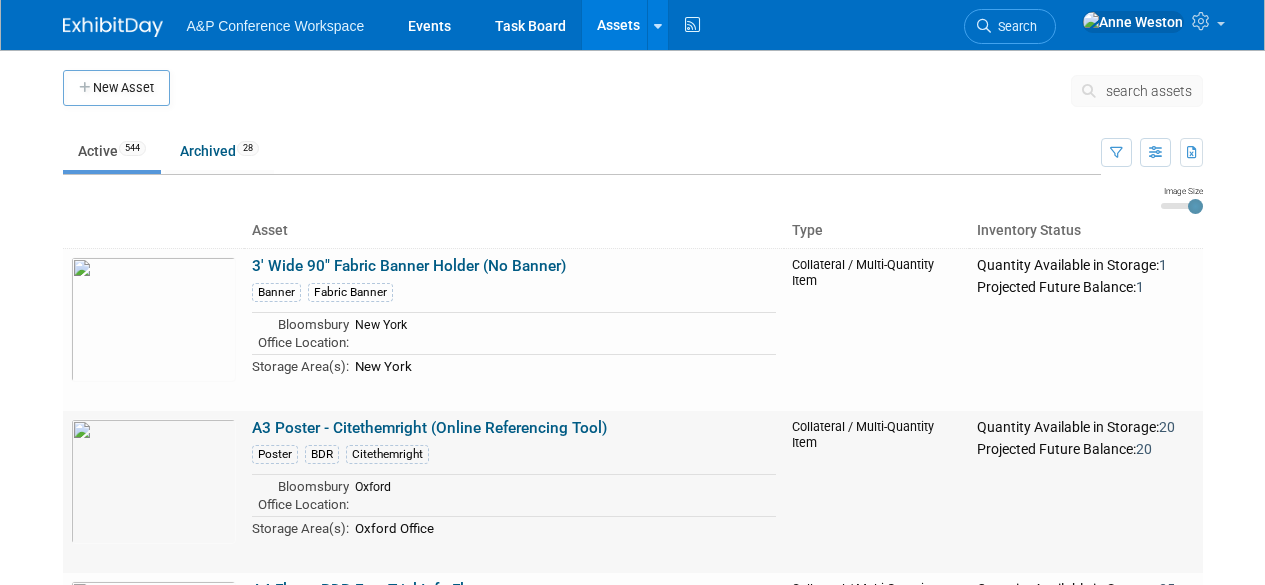 scroll, scrollTop: 0, scrollLeft: 0, axis: both 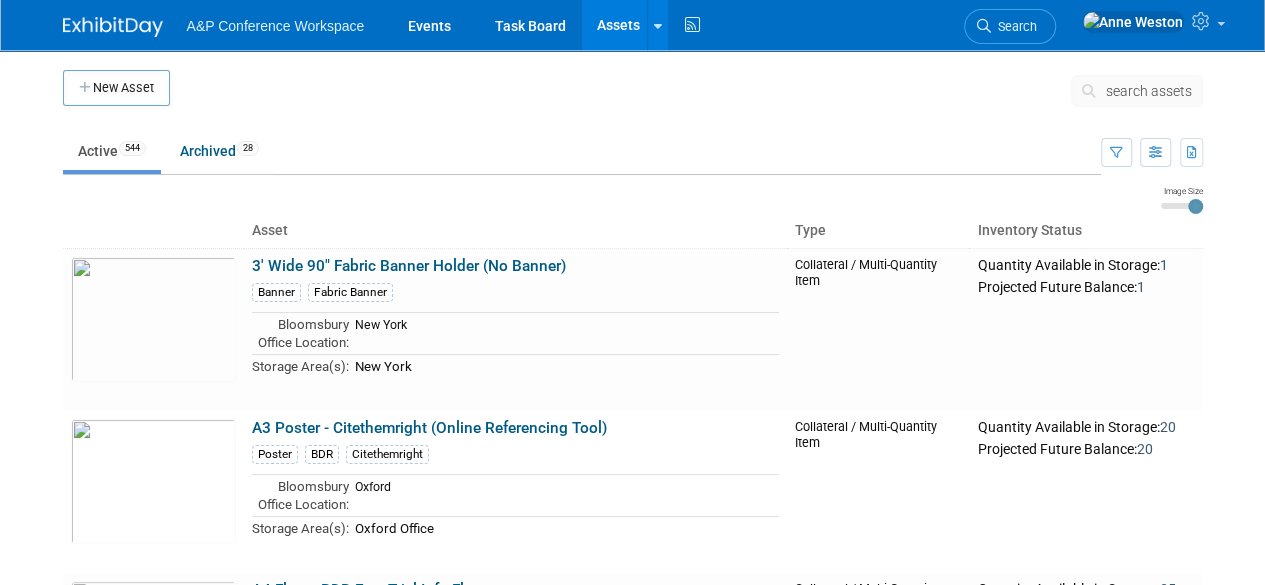 click on "search assets" at bounding box center [1149, 91] 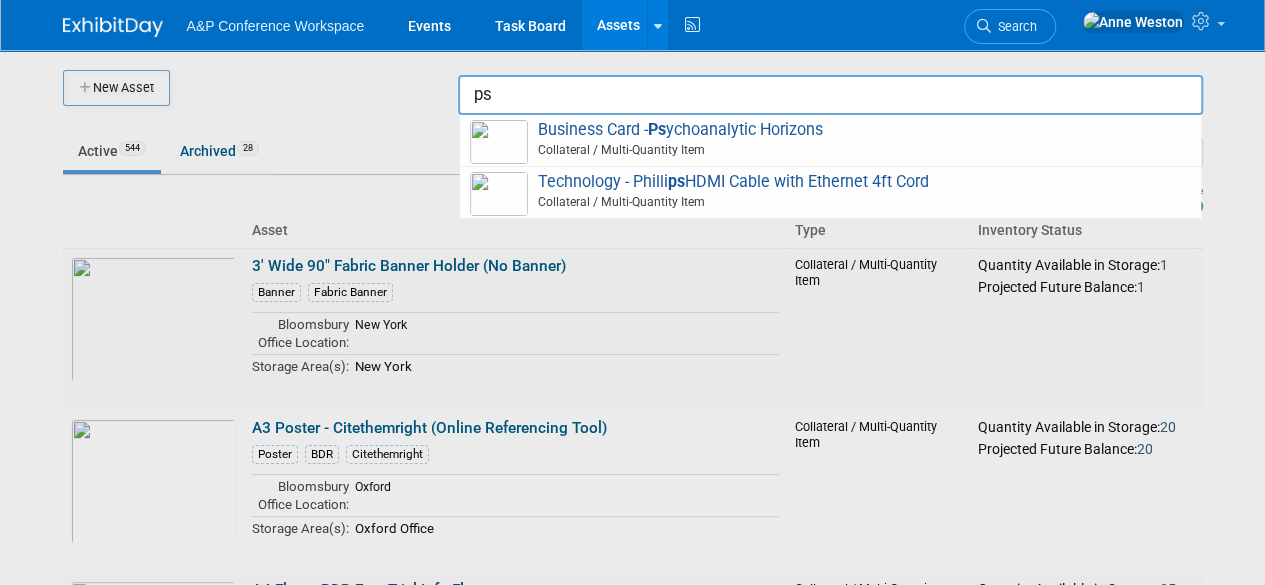type on "p" 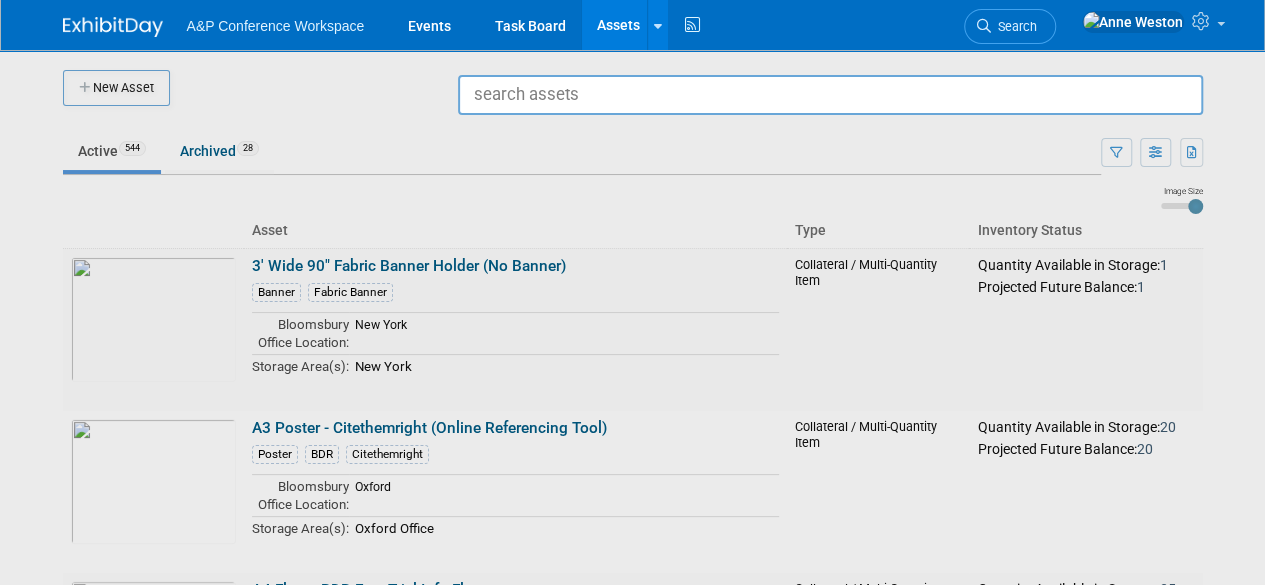 type on "n" 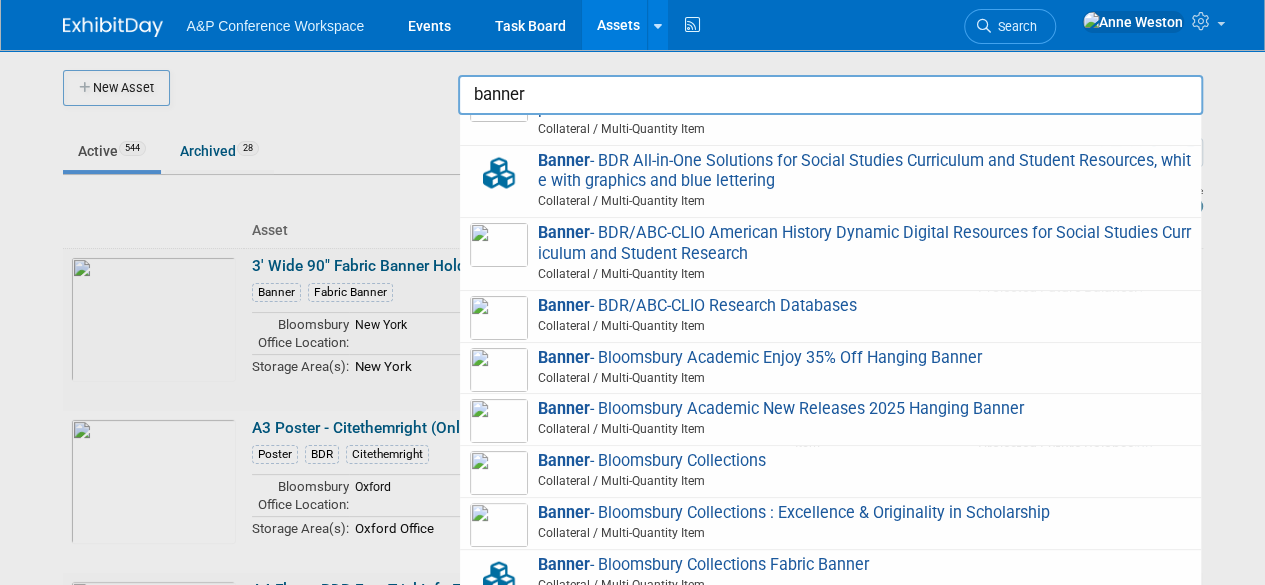 scroll, scrollTop: 0, scrollLeft: 0, axis: both 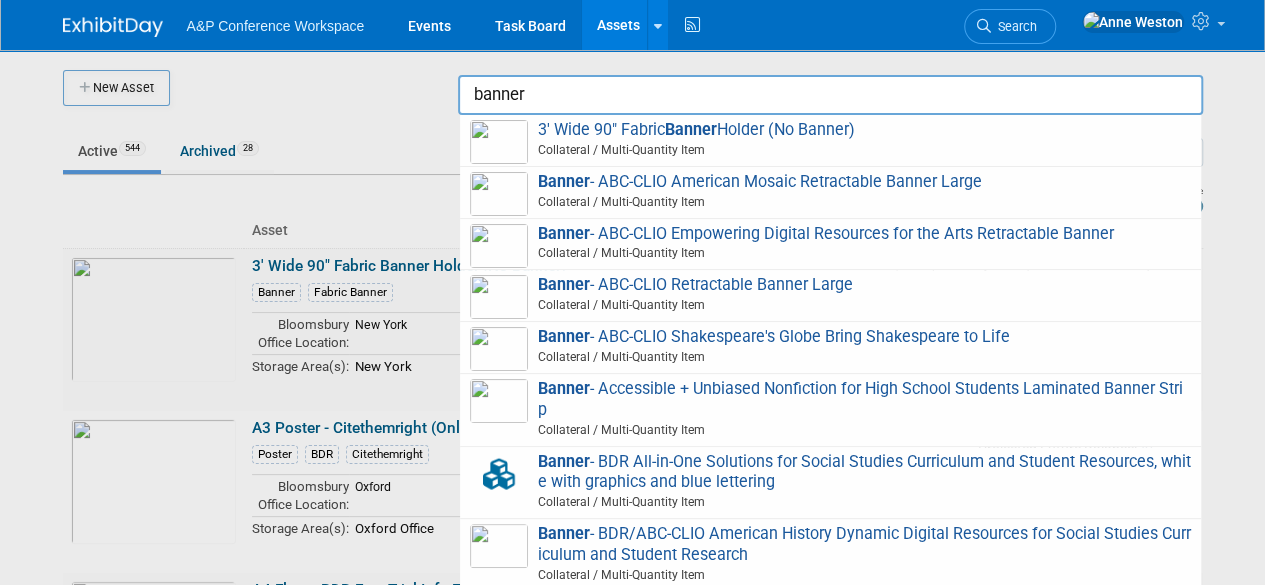 type on "banner" 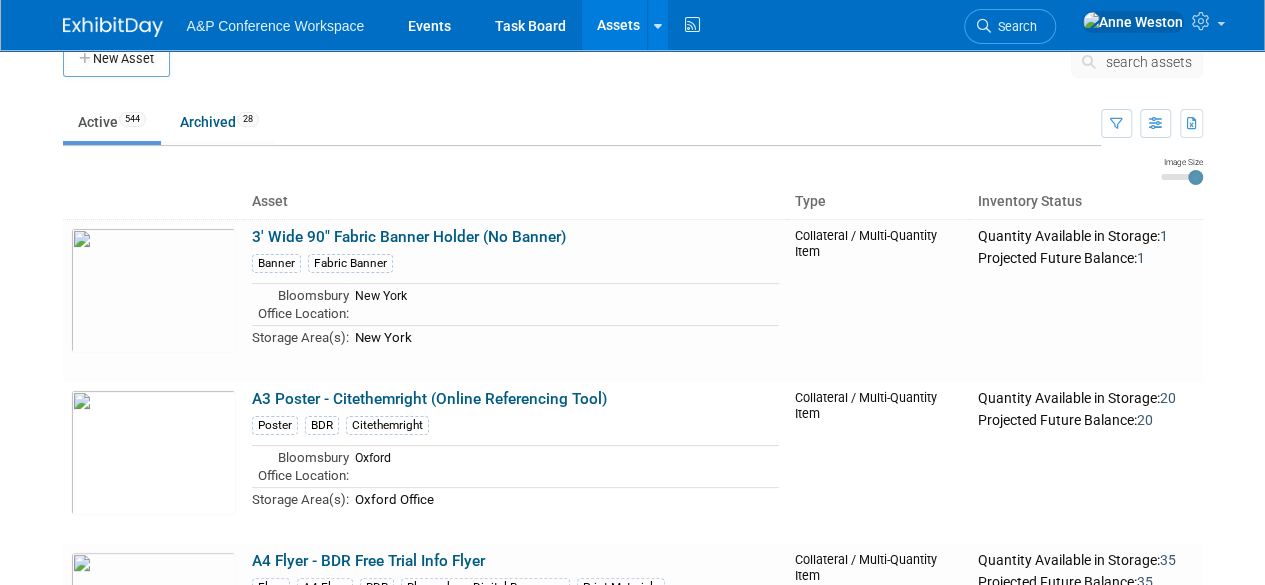 scroll, scrollTop: 0, scrollLeft: 0, axis: both 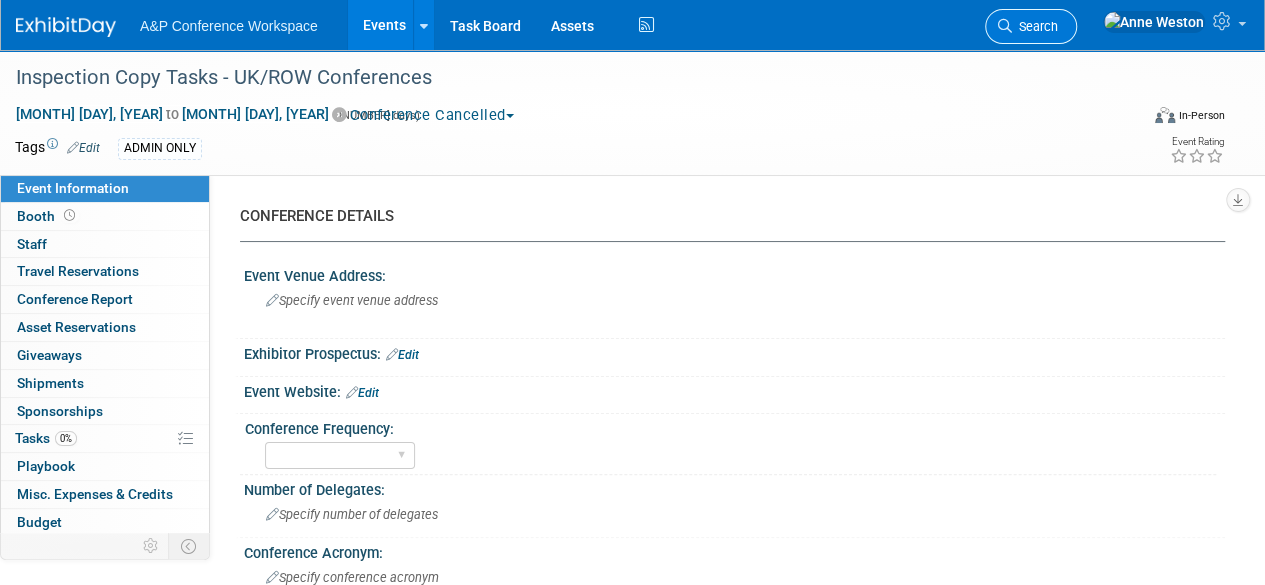 click at bounding box center [1005, 26] 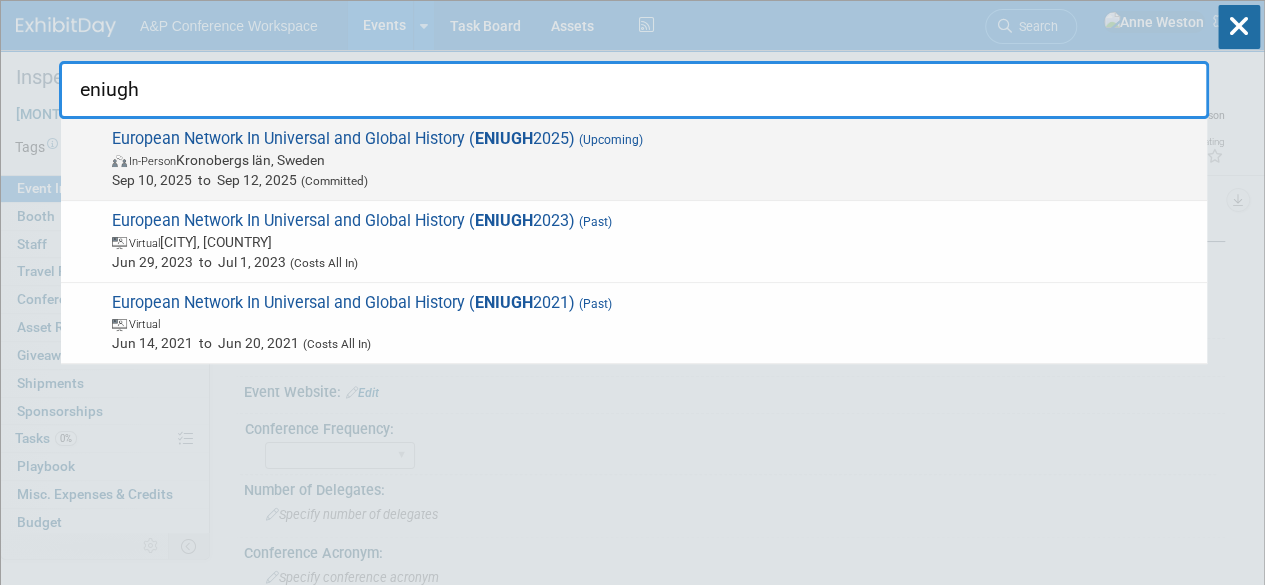 type on "eniugh" 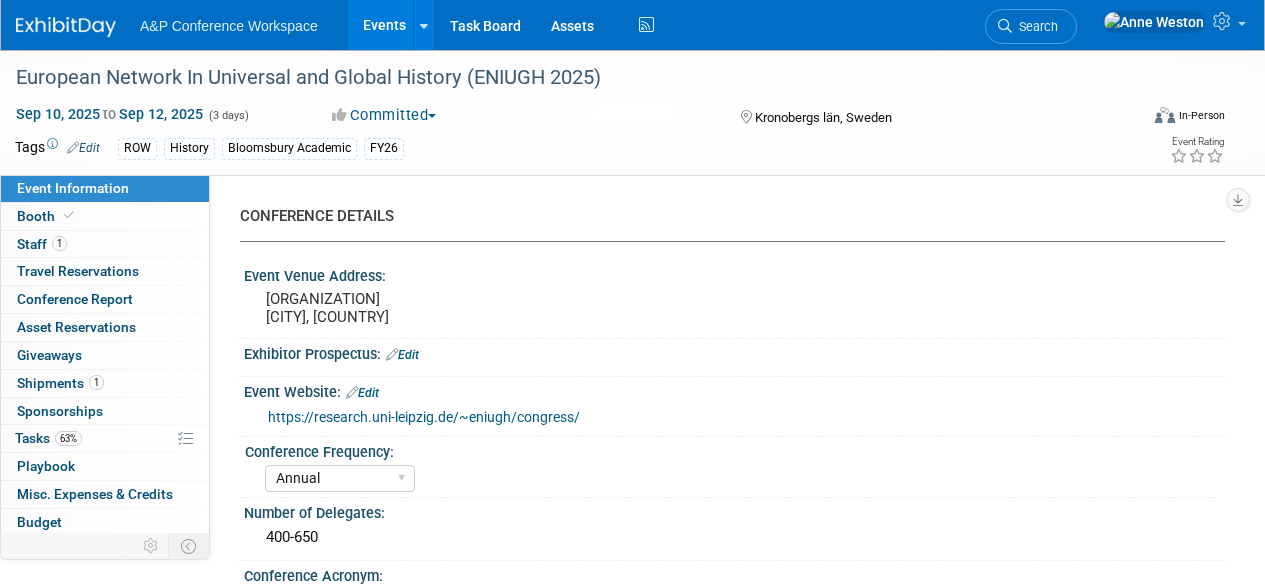 select on "Annual" 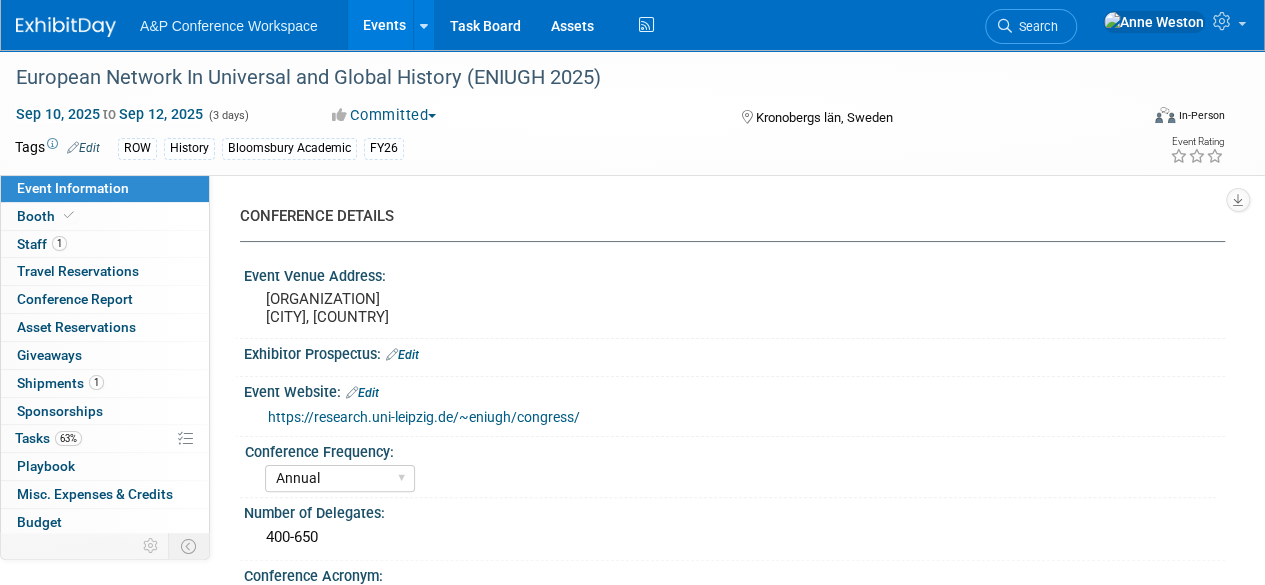 scroll, scrollTop: 0, scrollLeft: 0, axis: both 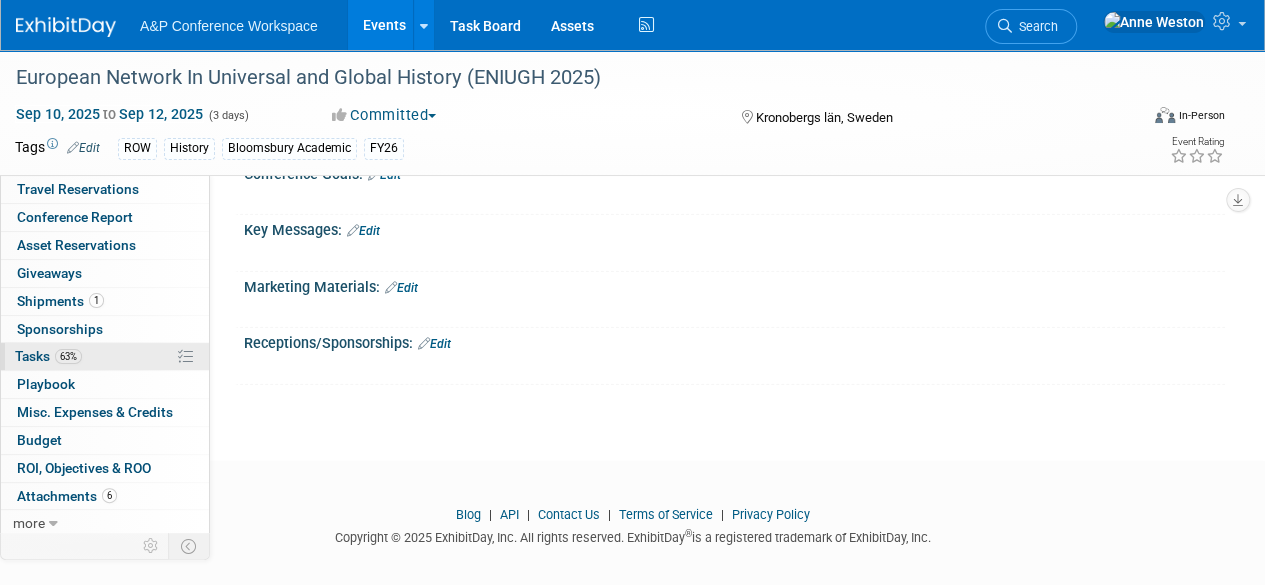 click on "63%
Tasks 63%" at bounding box center (105, 356) 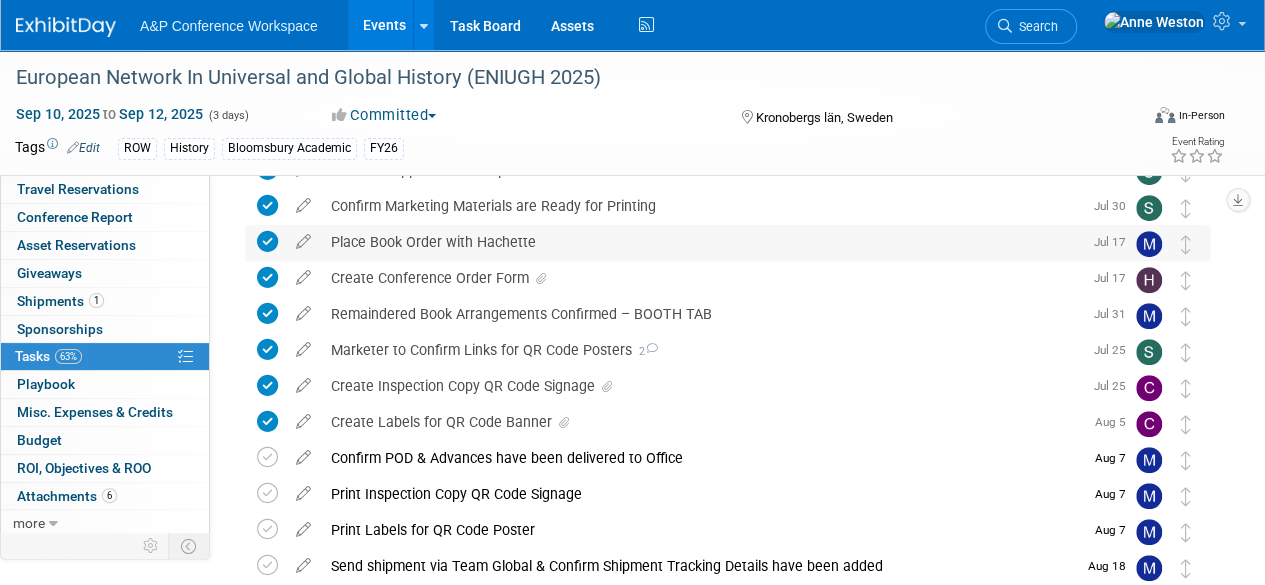 scroll, scrollTop: 400, scrollLeft: 0, axis: vertical 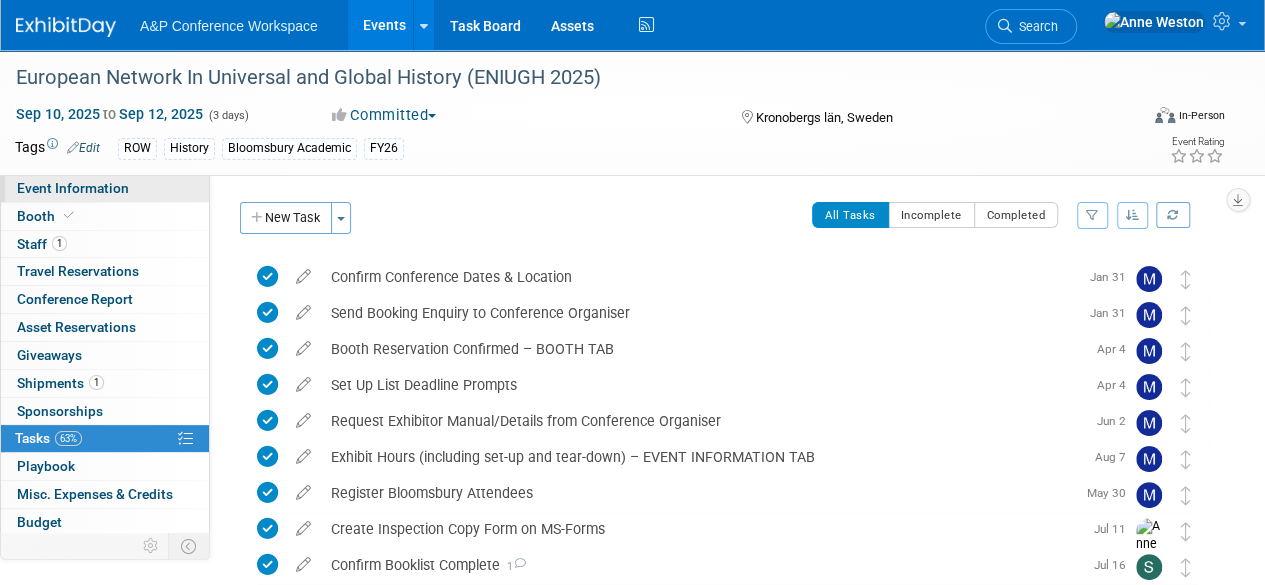 click on "Event Information" at bounding box center (73, 188) 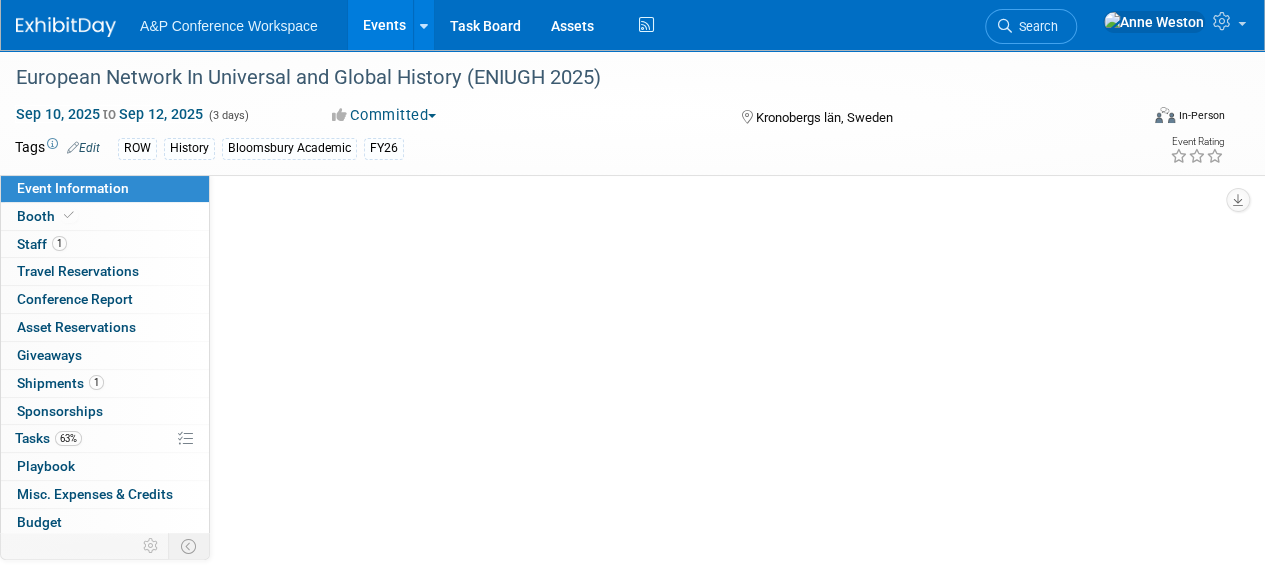 select on "Annual" 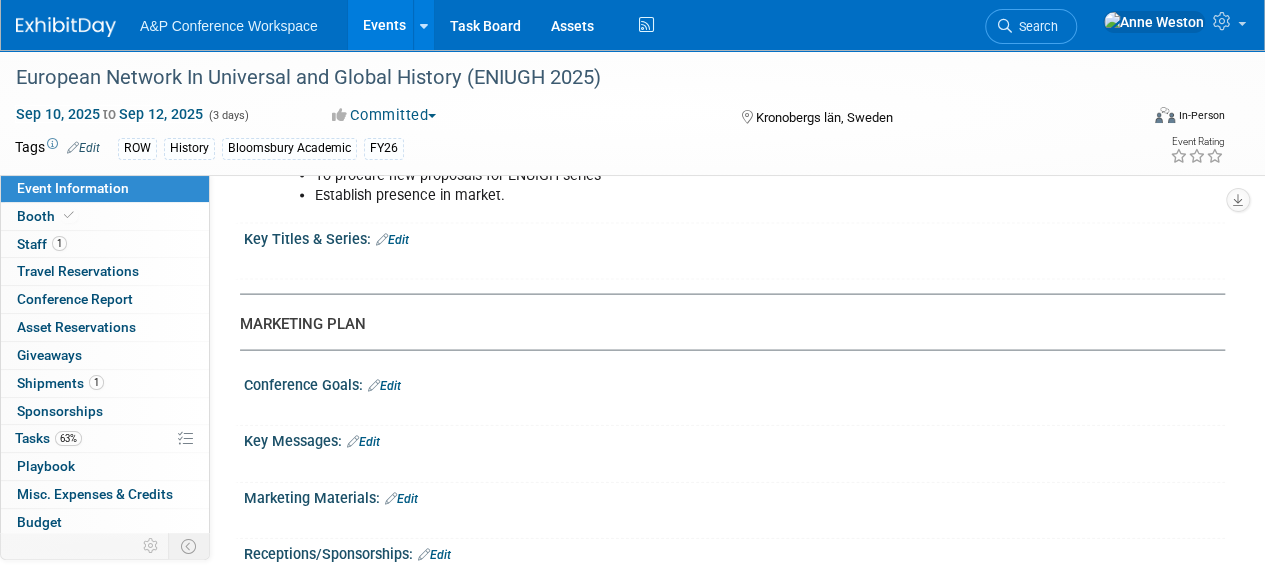 scroll, scrollTop: 2031, scrollLeft: 0, axis: vertical 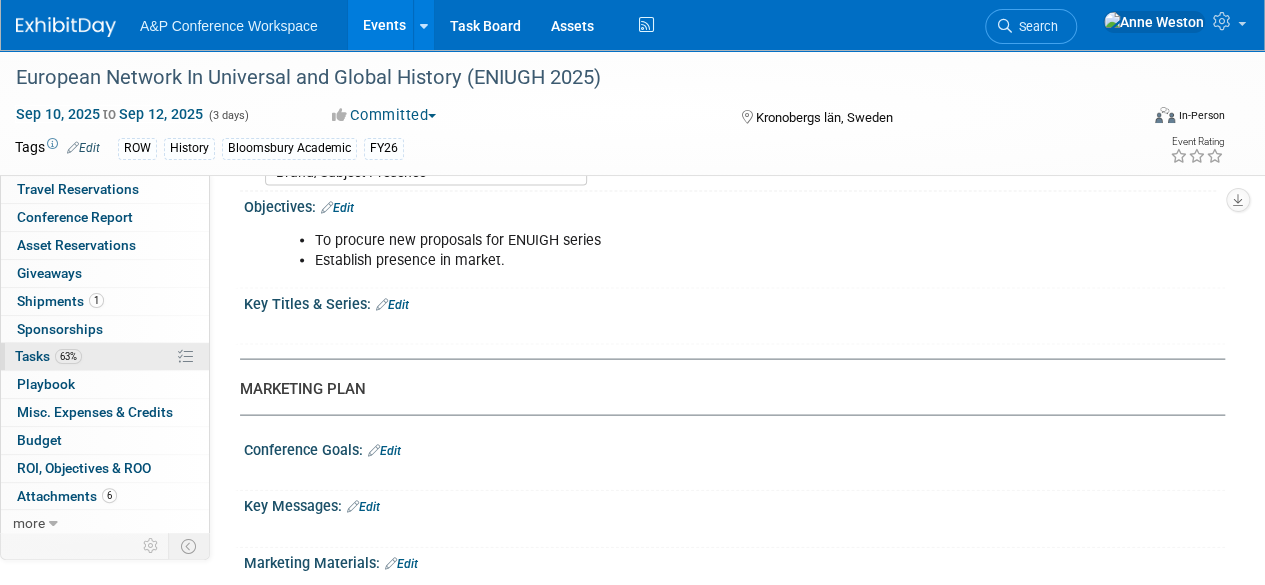 click on "63%" at bounding box center (68, 356) 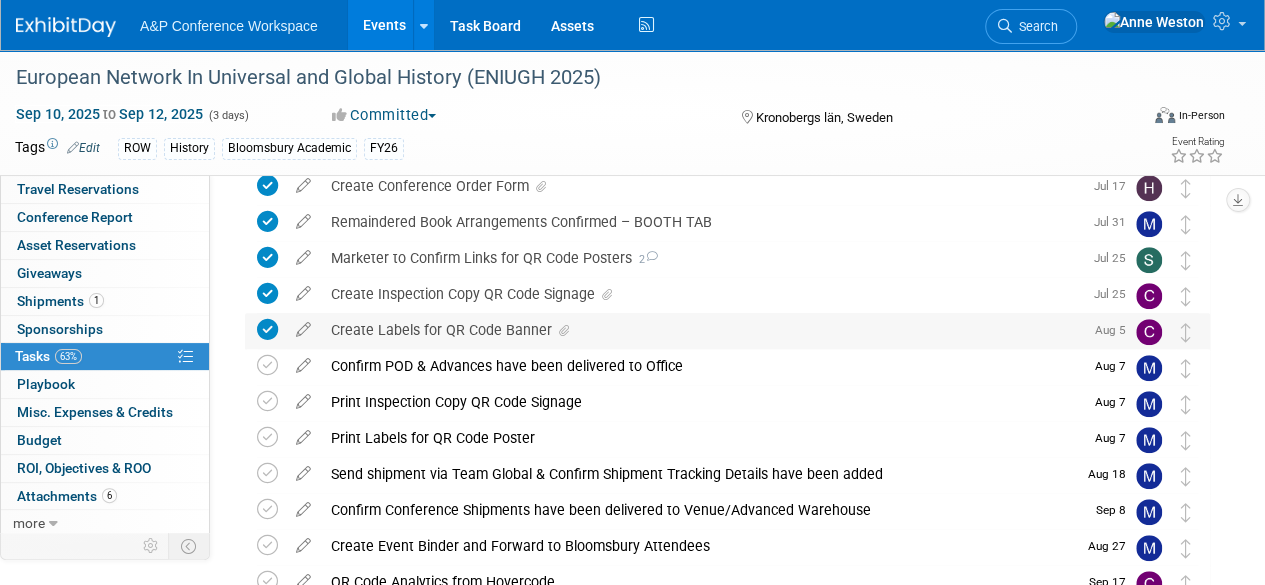 scroll, scrollTop: 568, scrollLeft: 0, axis: vertical 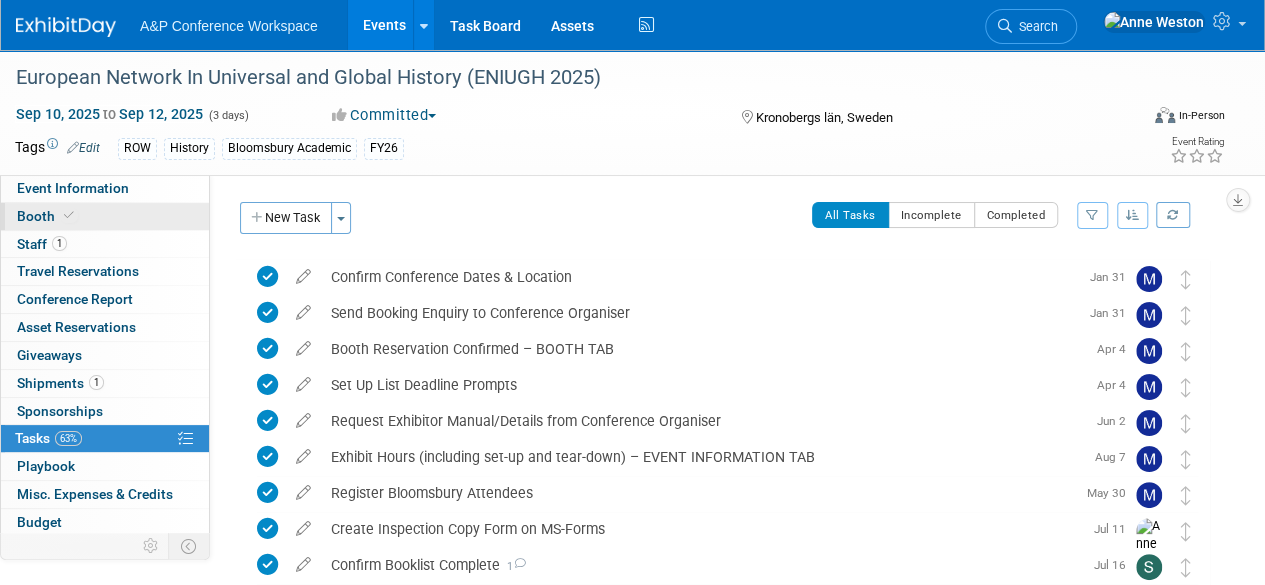 click at bounding box center [69, 215] 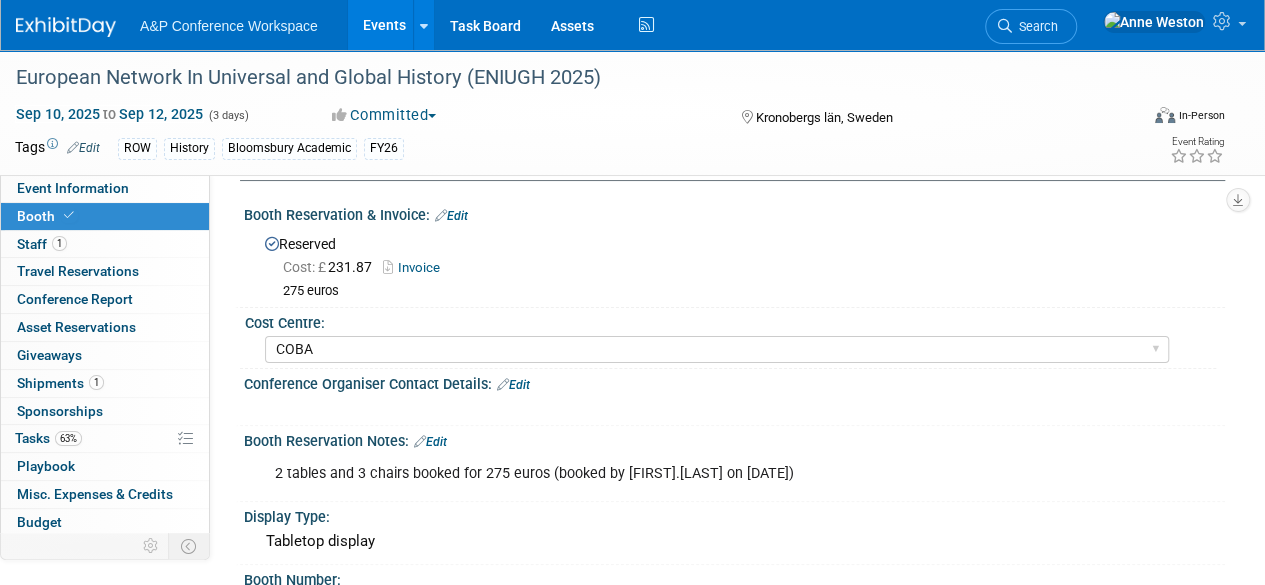 scroll, scrollTop: 0, scrollLeft: 0, axis: both 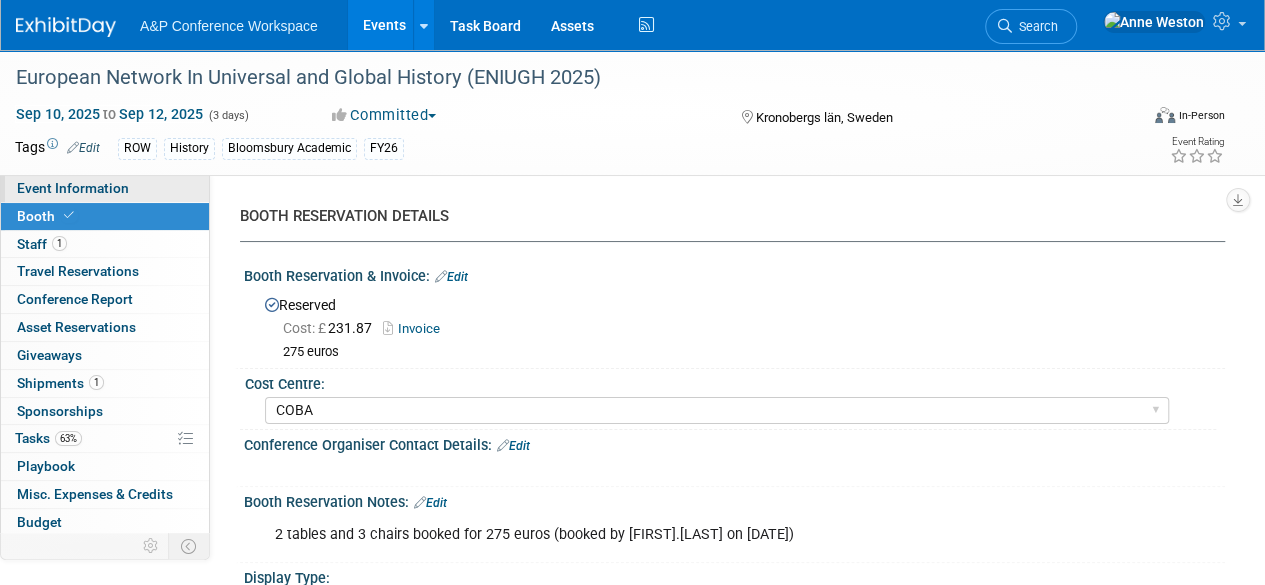 click on "Event Information" at bounding box center (105, 188) 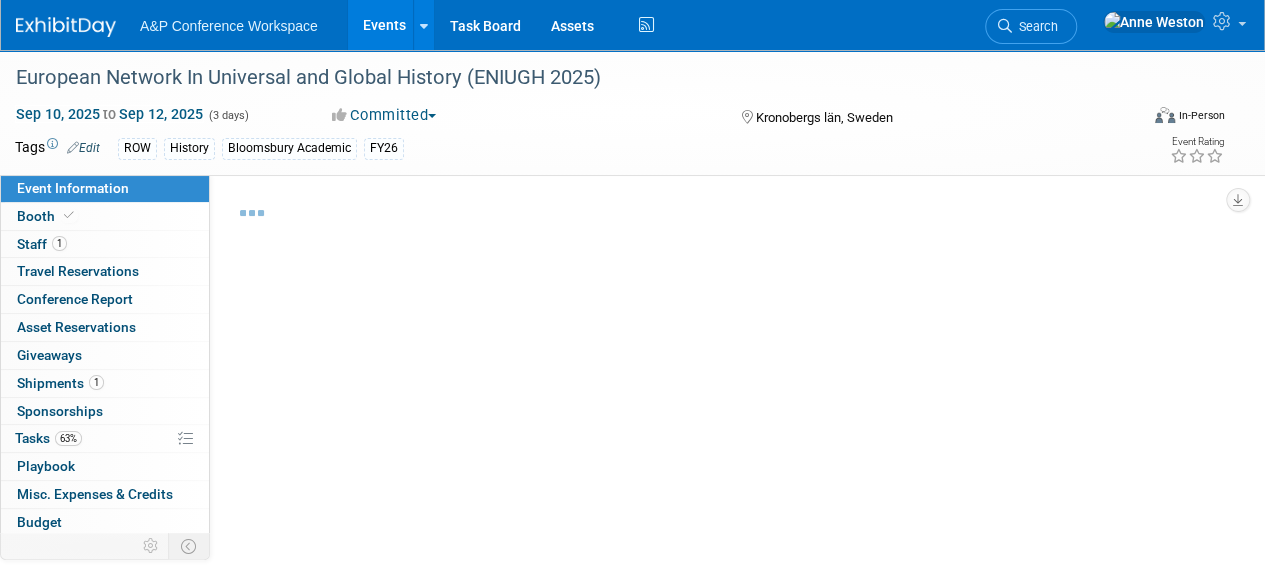 select on "Annual" 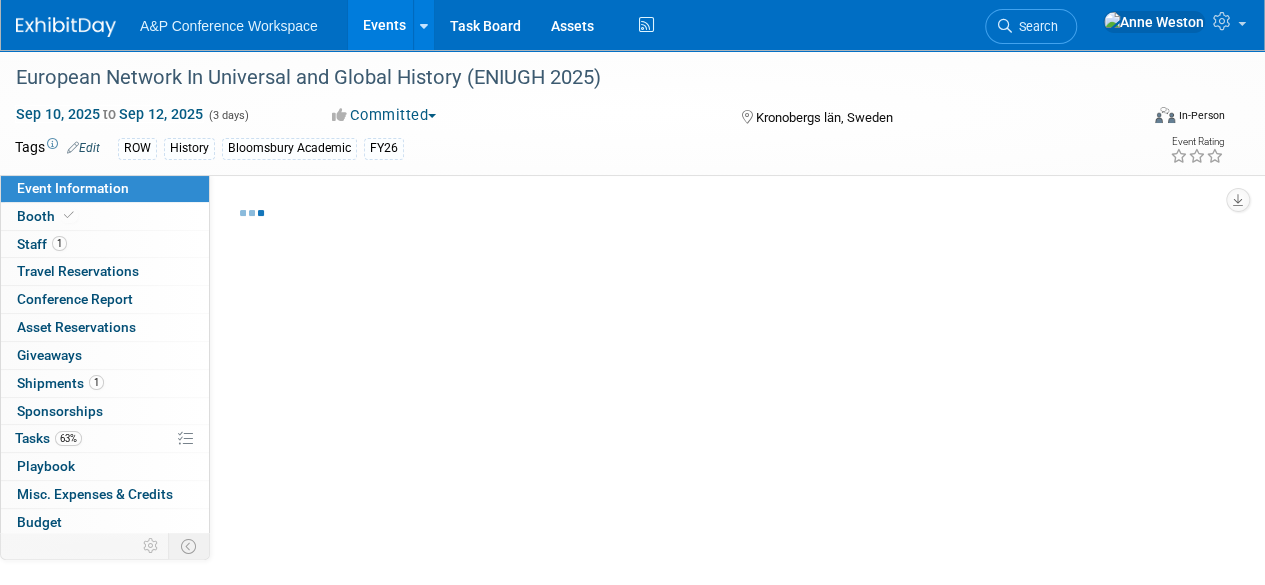 select on "Level 2" 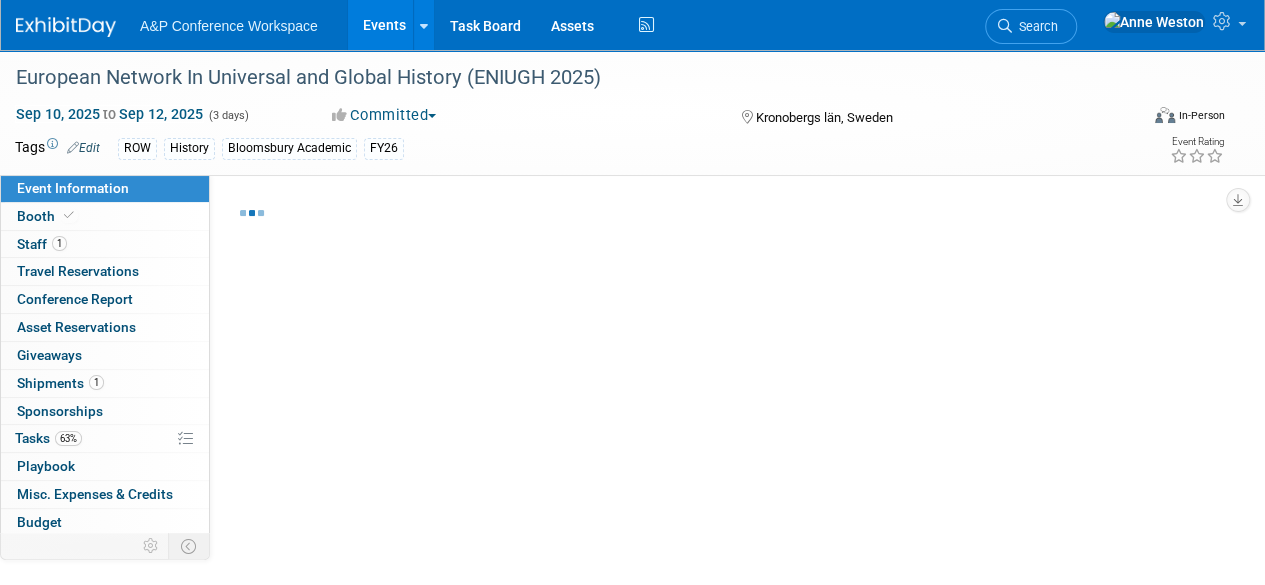 select on "In-Person Booth" 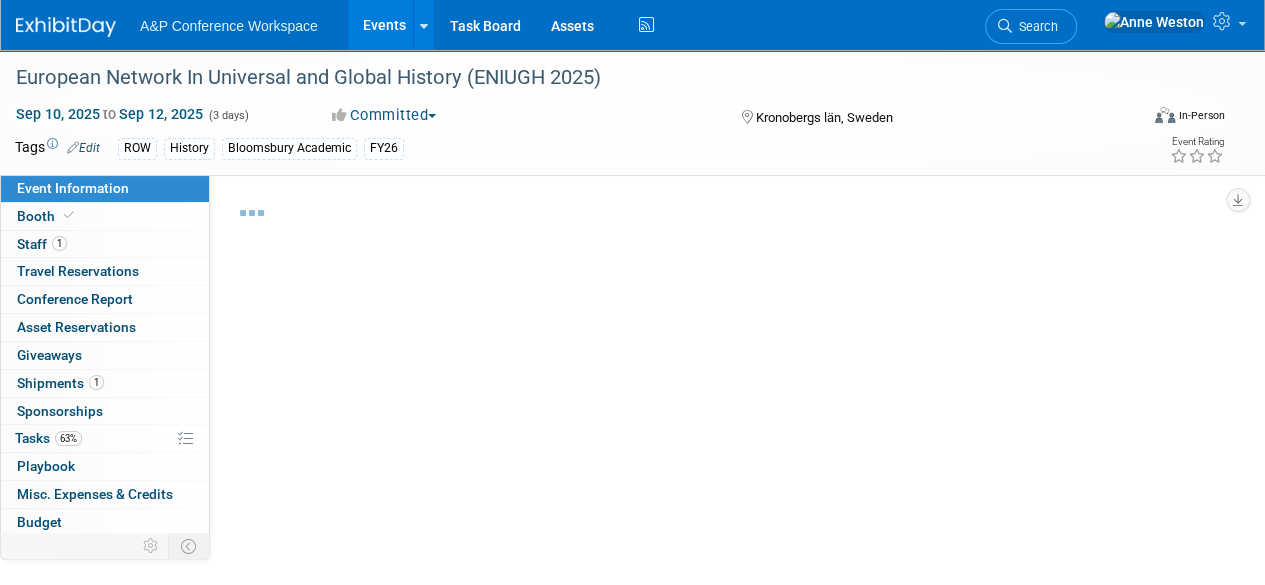 select on "Matt Hambridge" 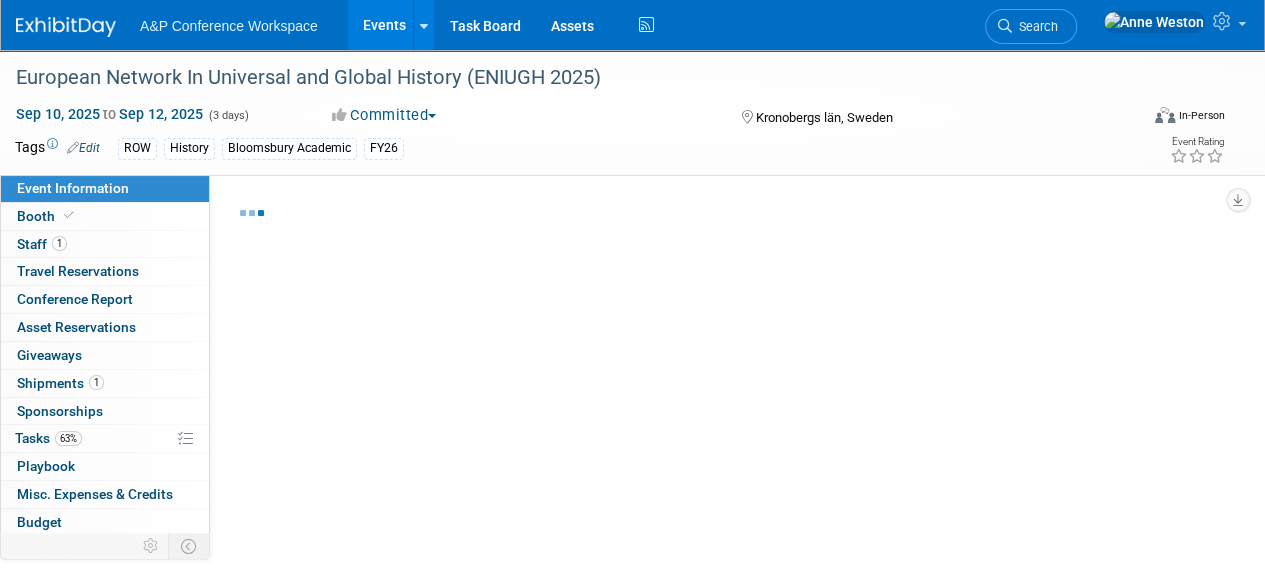 select on "[FIRST] [LAST]" 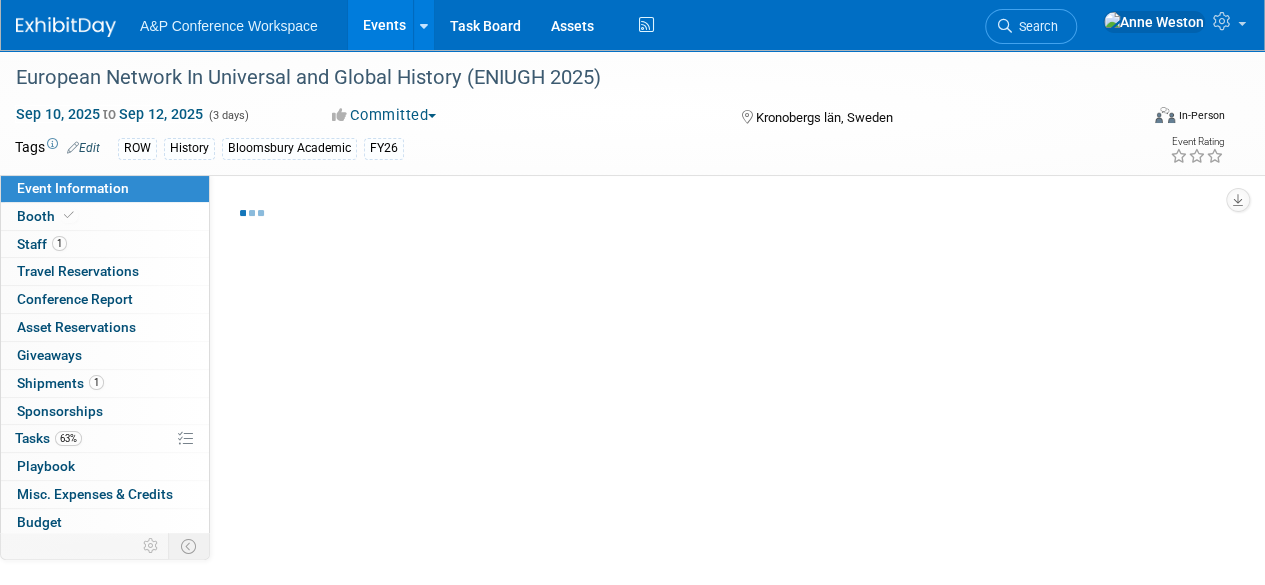 select on "Brand/Subject Presence​" 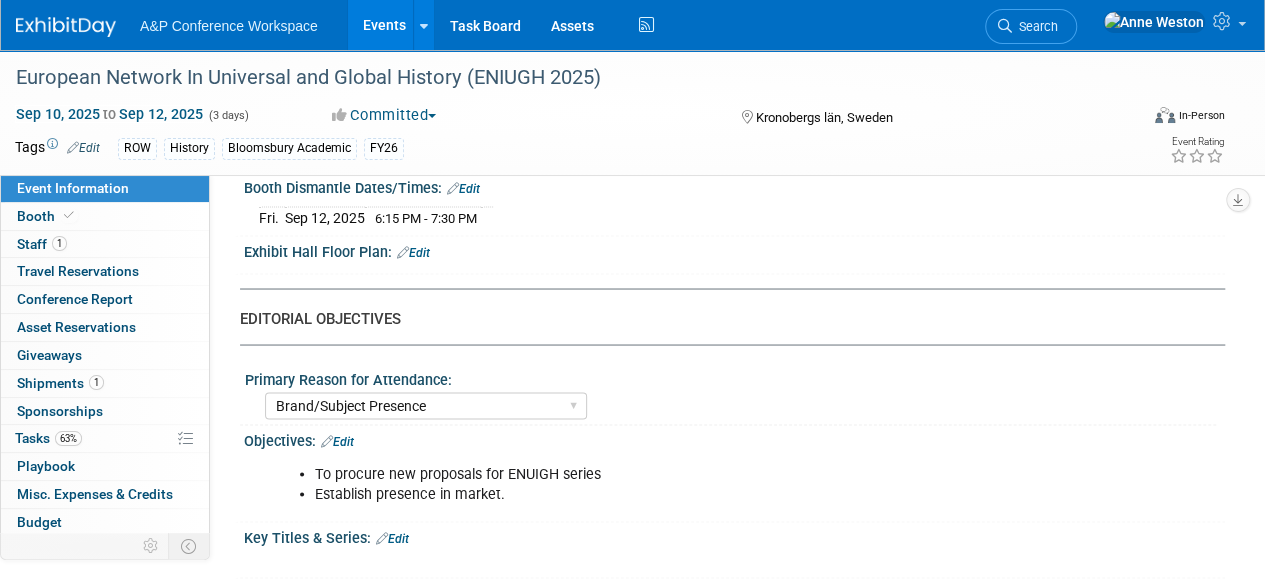 scroll, scrollTop: 1700, scrollLeft: 0, axis: vertical 